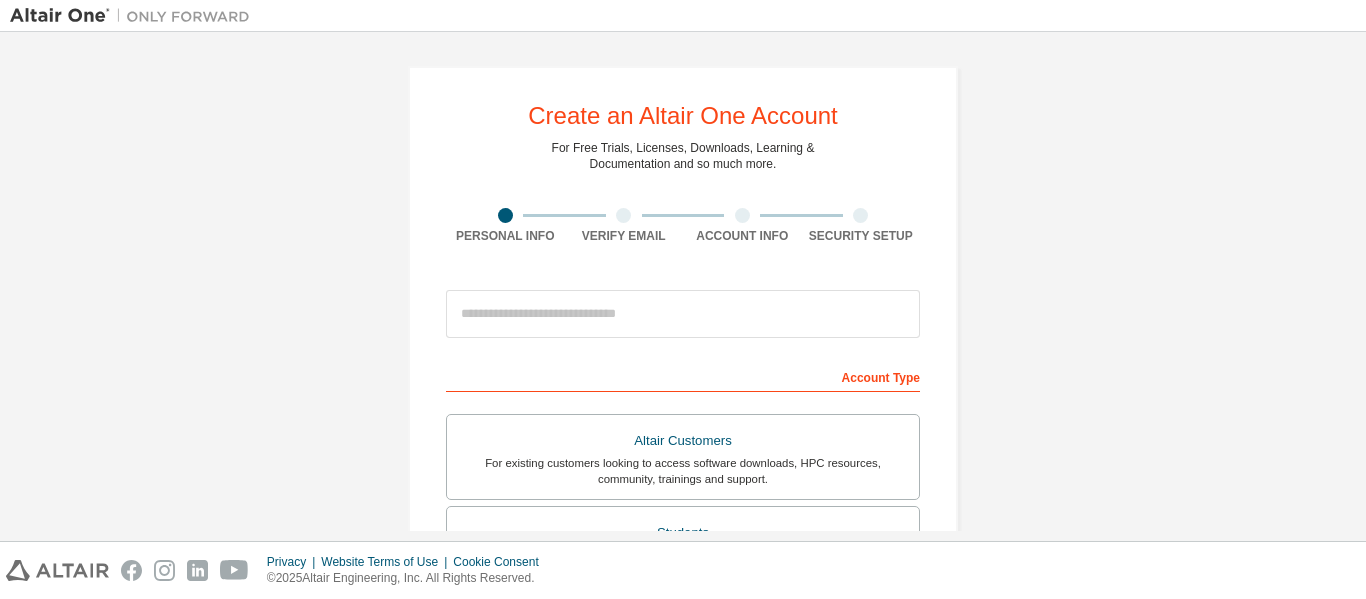 scroll, scrollTop: 0, scrollLeft: 0, axis: both 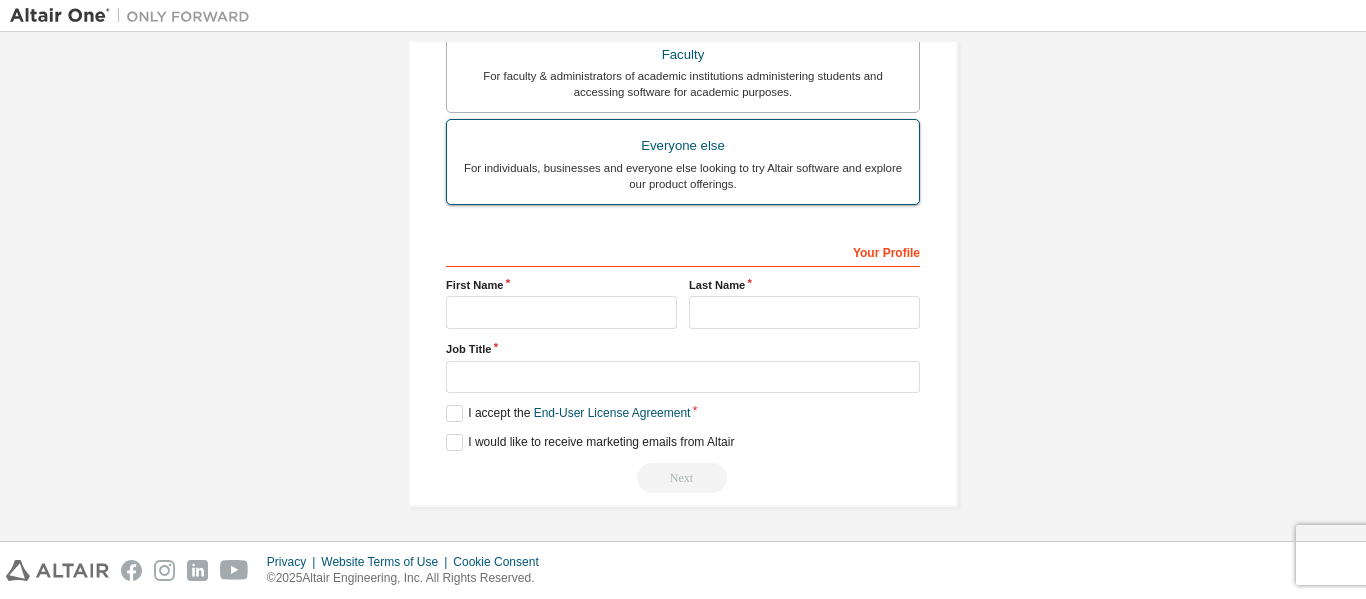 click on "For individuals, businesses and everyone else looking to try Altair software and explore our product offerings." at bounding box center (683, 176) 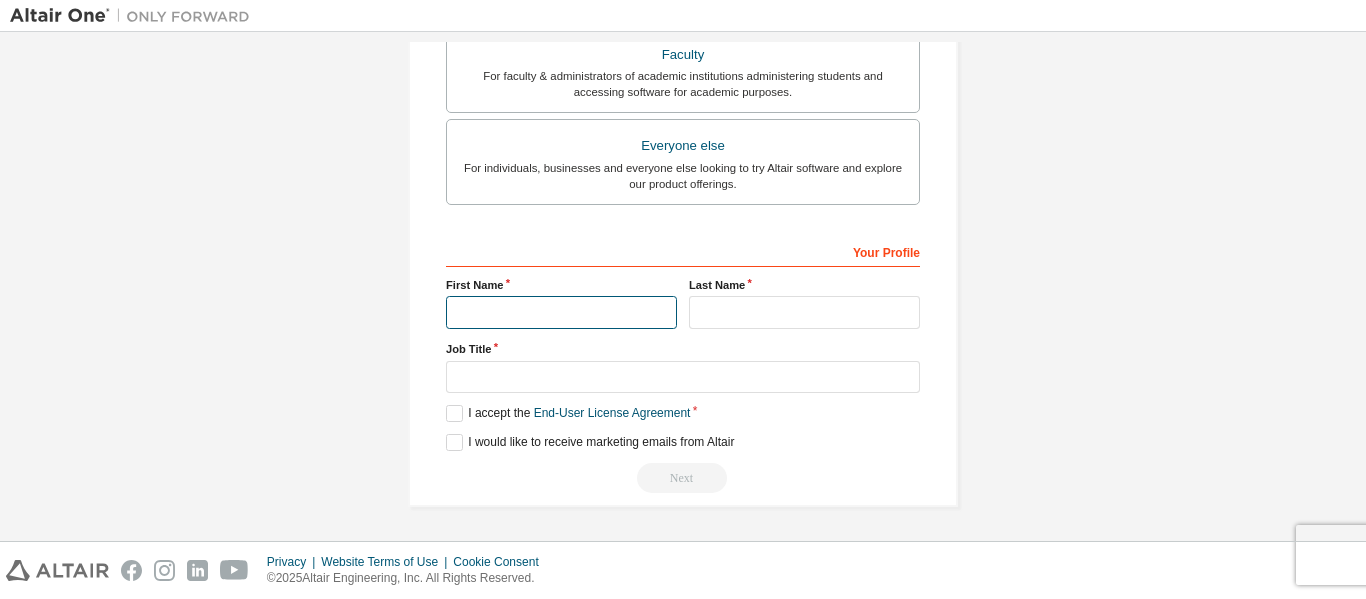 click at bounding box center (561, 312) 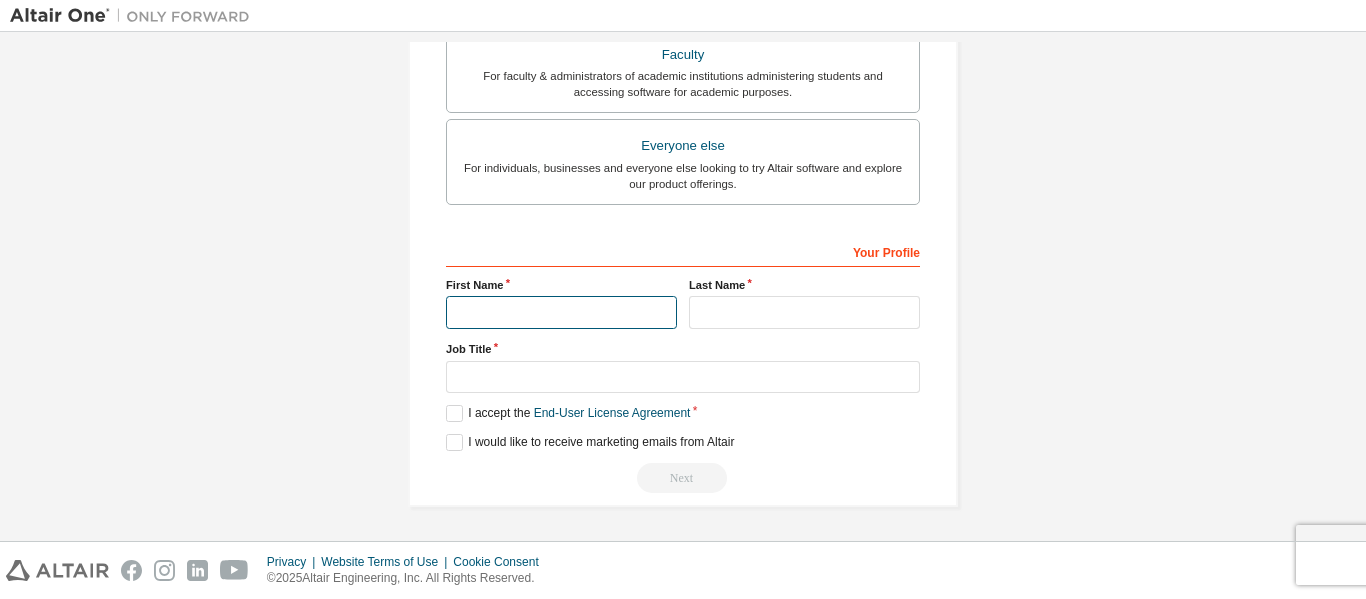 type on "****" 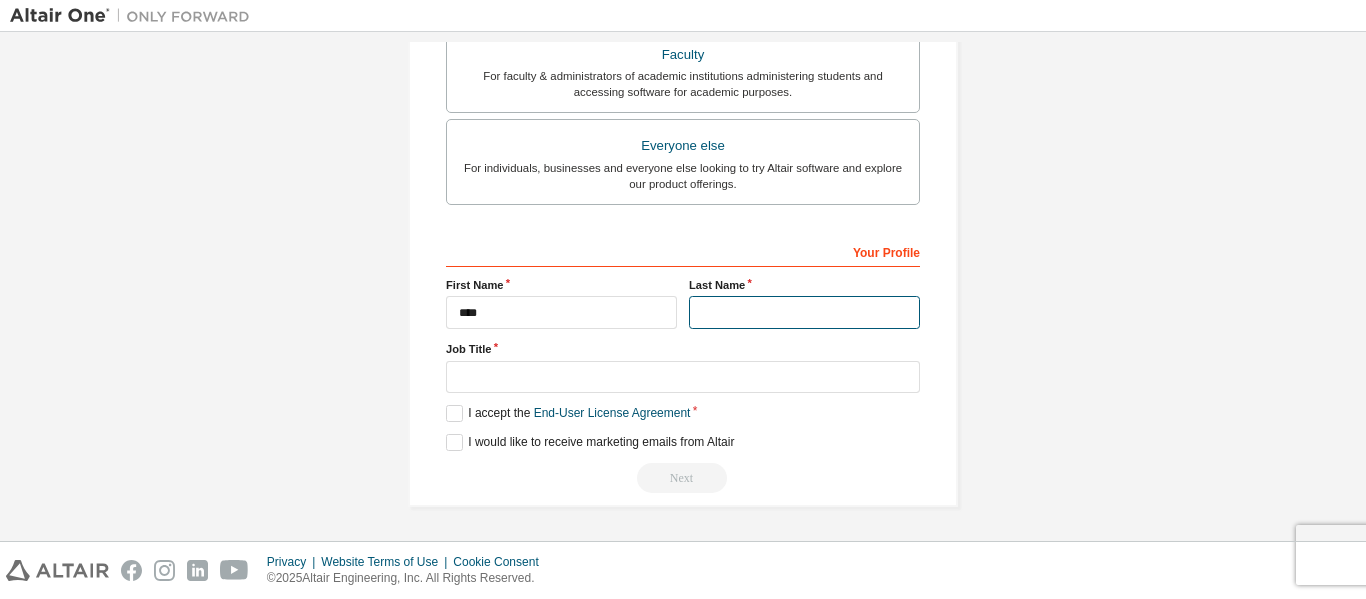 type on "*****" 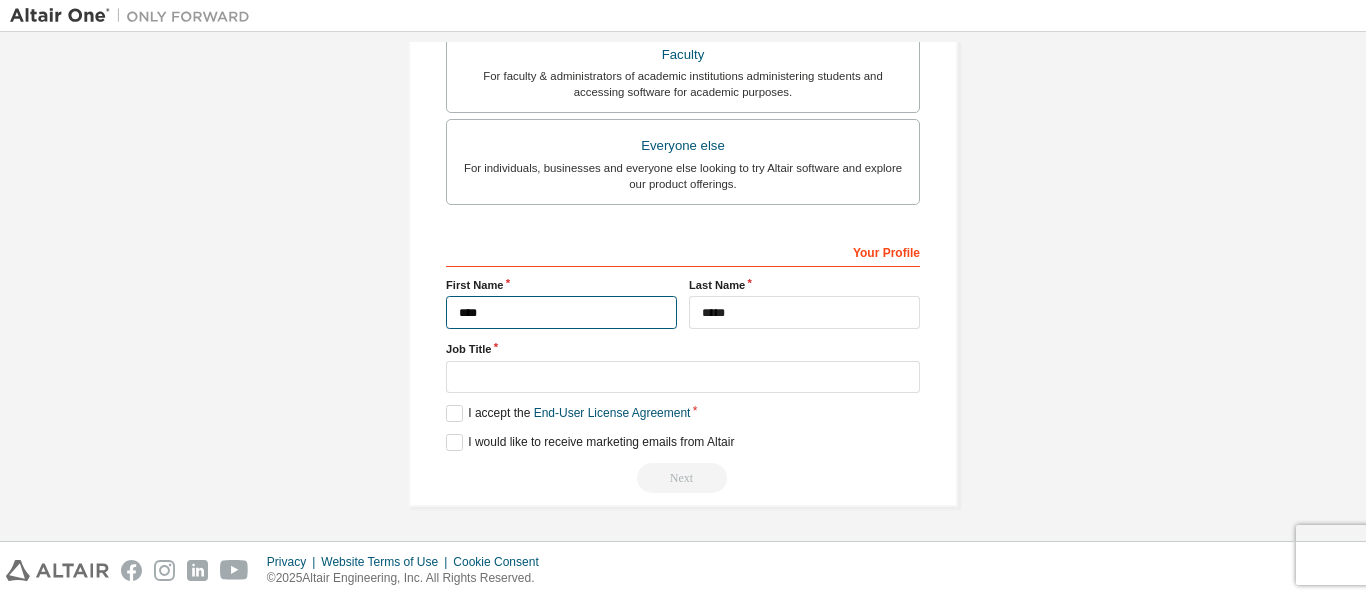 click on "****" at bounding box center [561, 312] 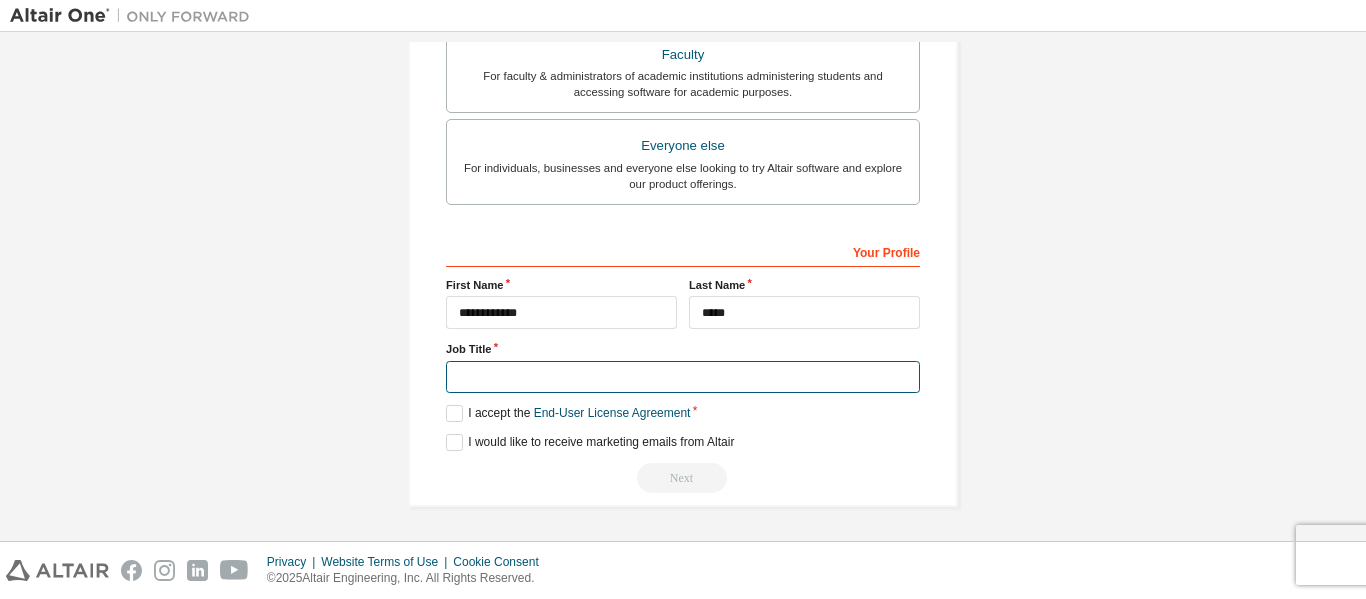 click at bounding box center (683, 377) 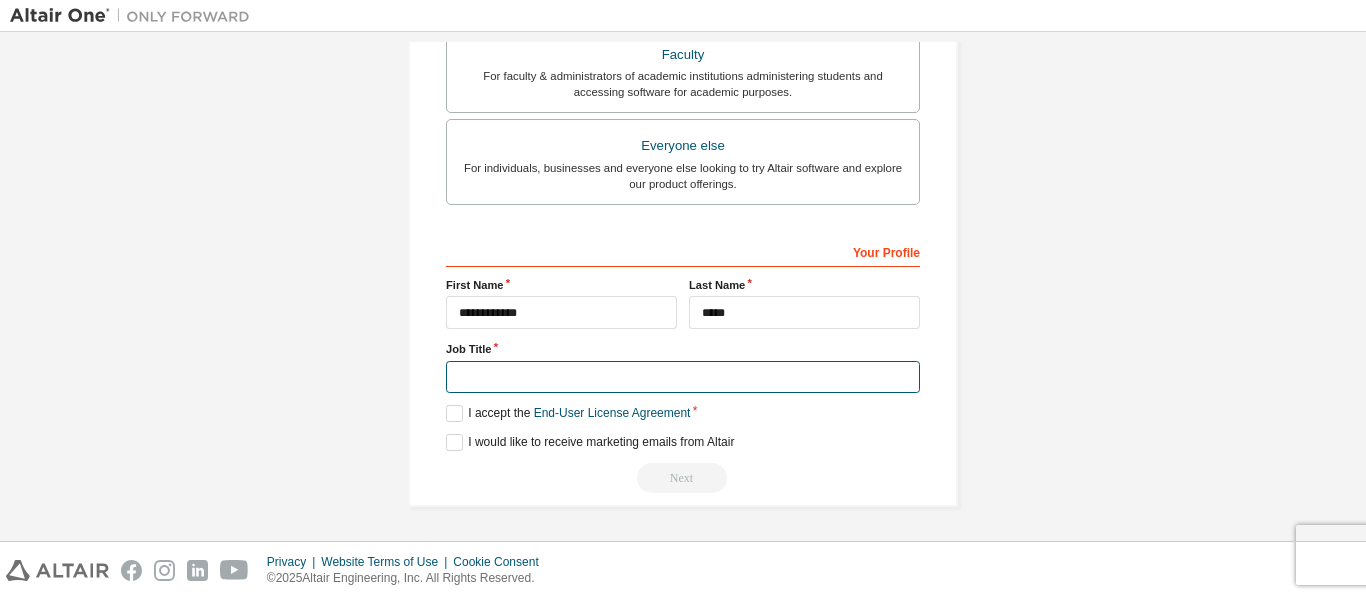 type on "*******" 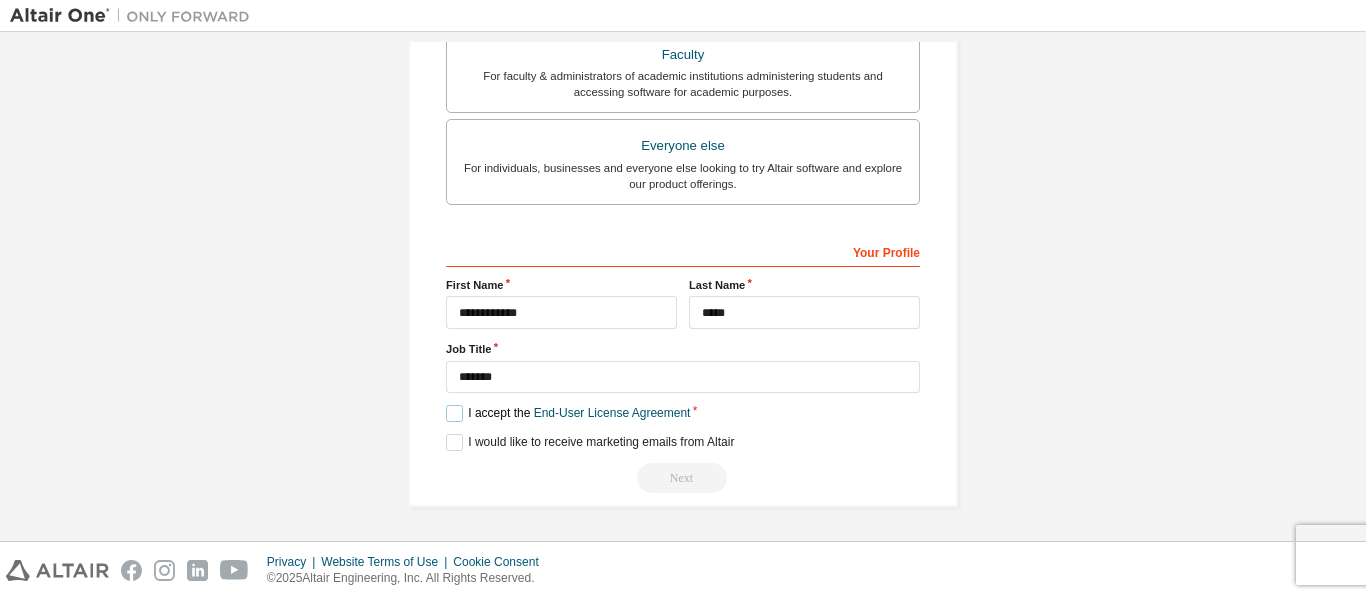 click on "I accept the    End-User License Agreement" at bounding box center (568, 413) 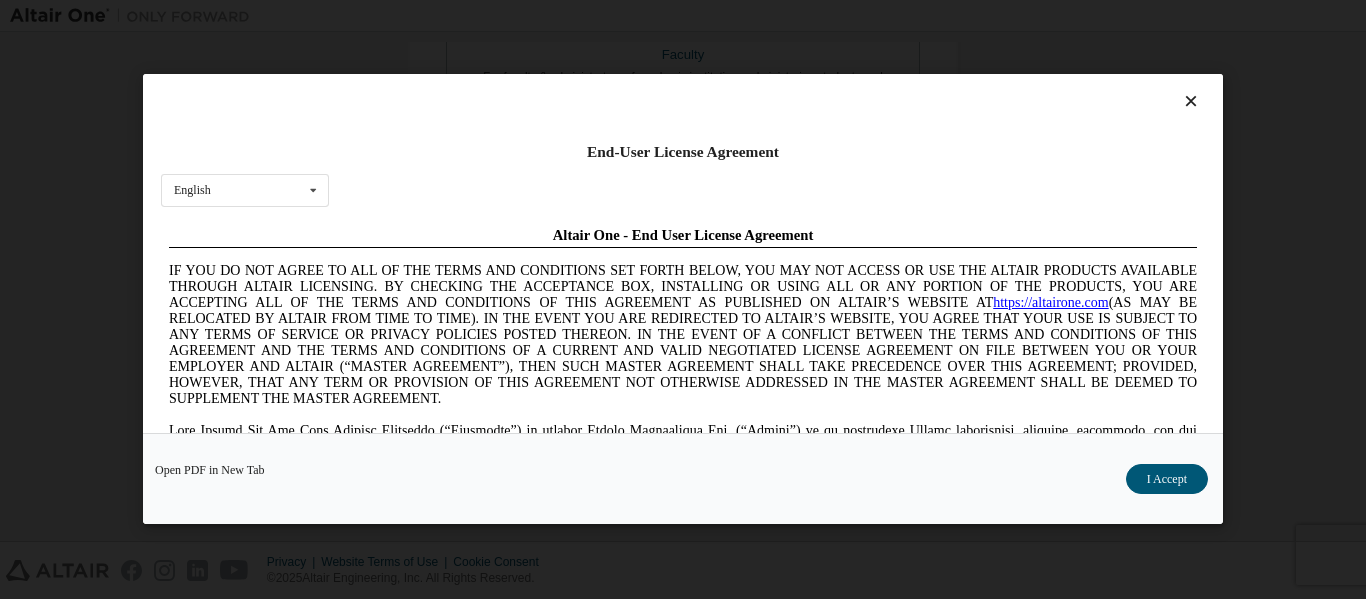 scroll, scrollTop: 0, scrollLeft: 0, axis: both 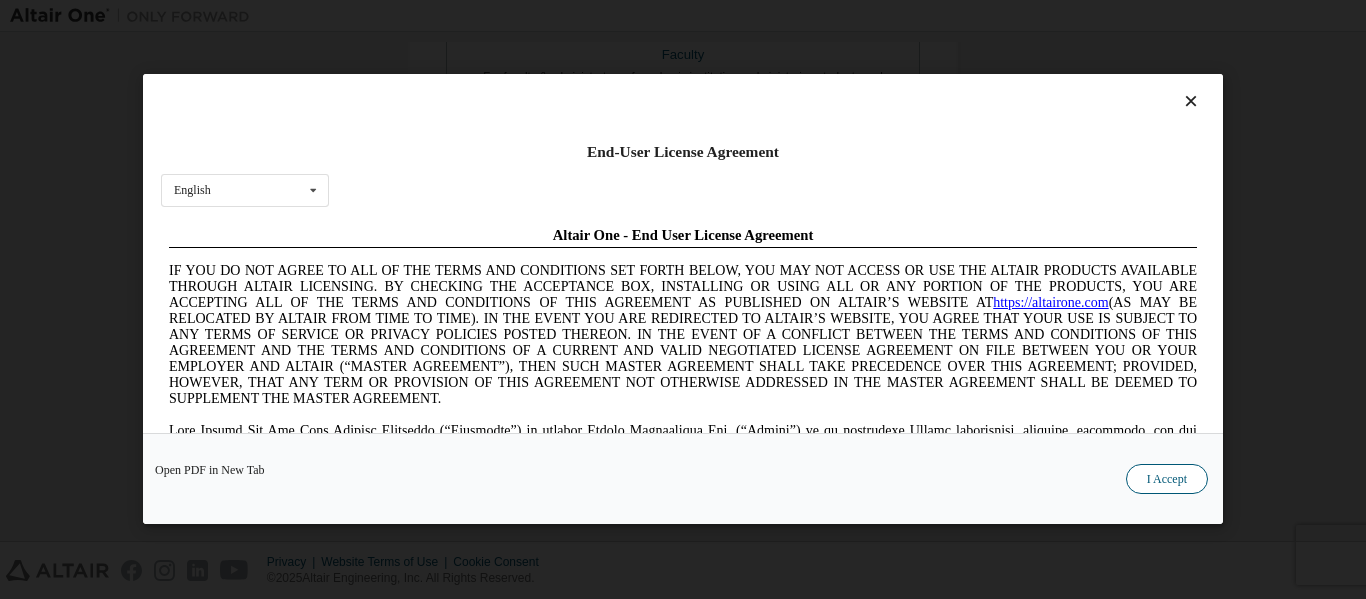 click on "I Accept" at bounding box center (1167, 480) 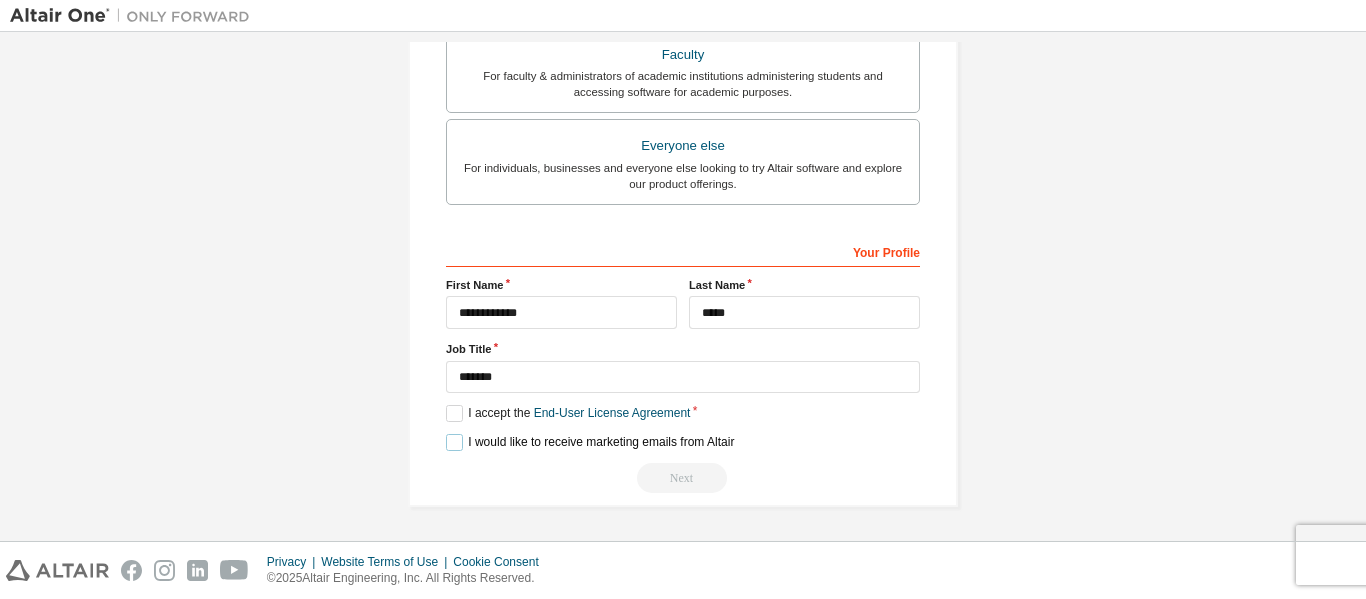 click on "I would like to receive marketing emails from Altair" at bounding box center [590, 442] 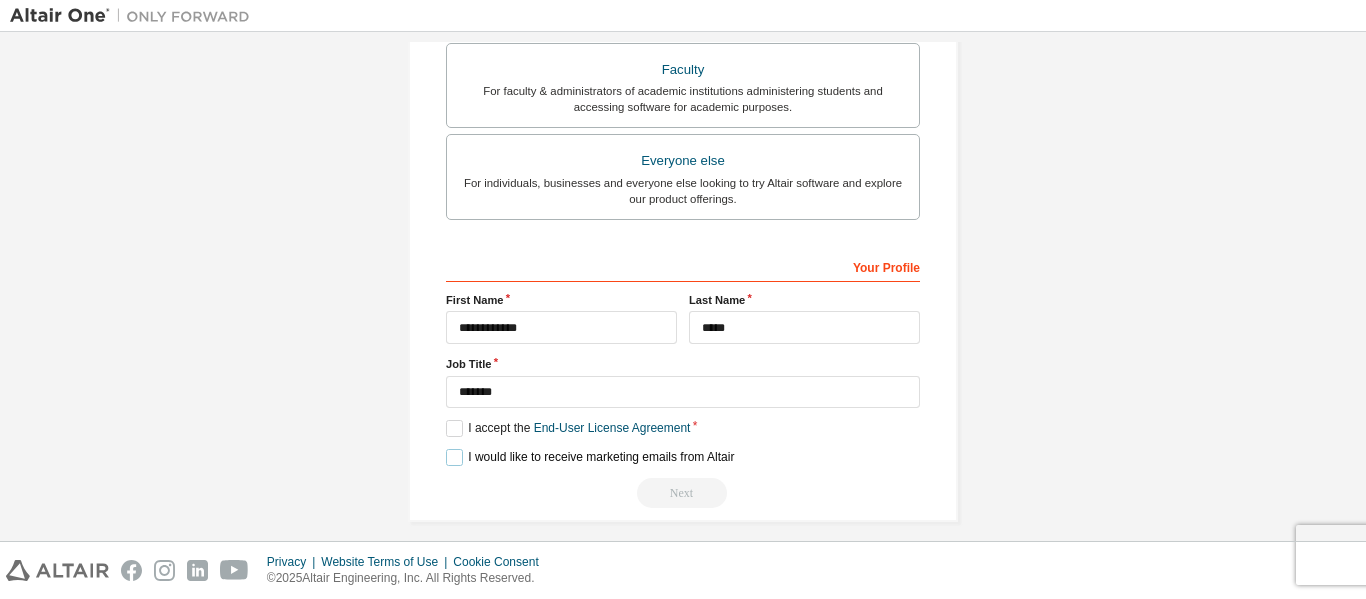 scroll, scrollTop: 570, scrollLeft: 0, axis: vertical 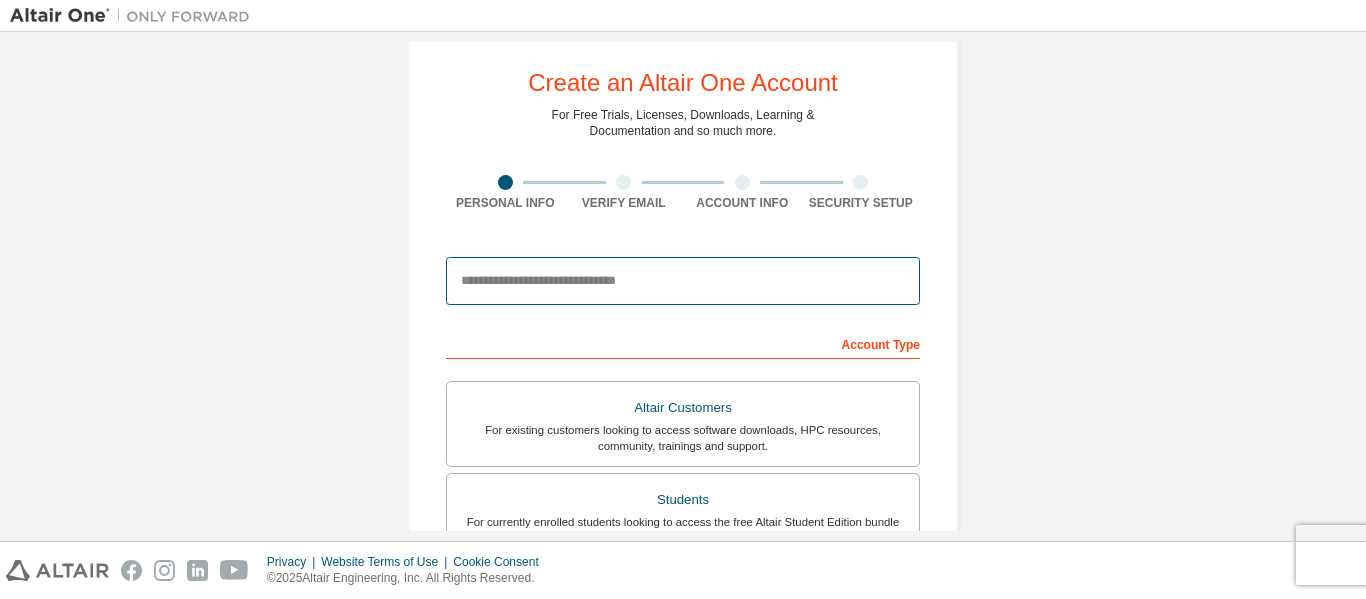 click at bounding box center [683, 281] 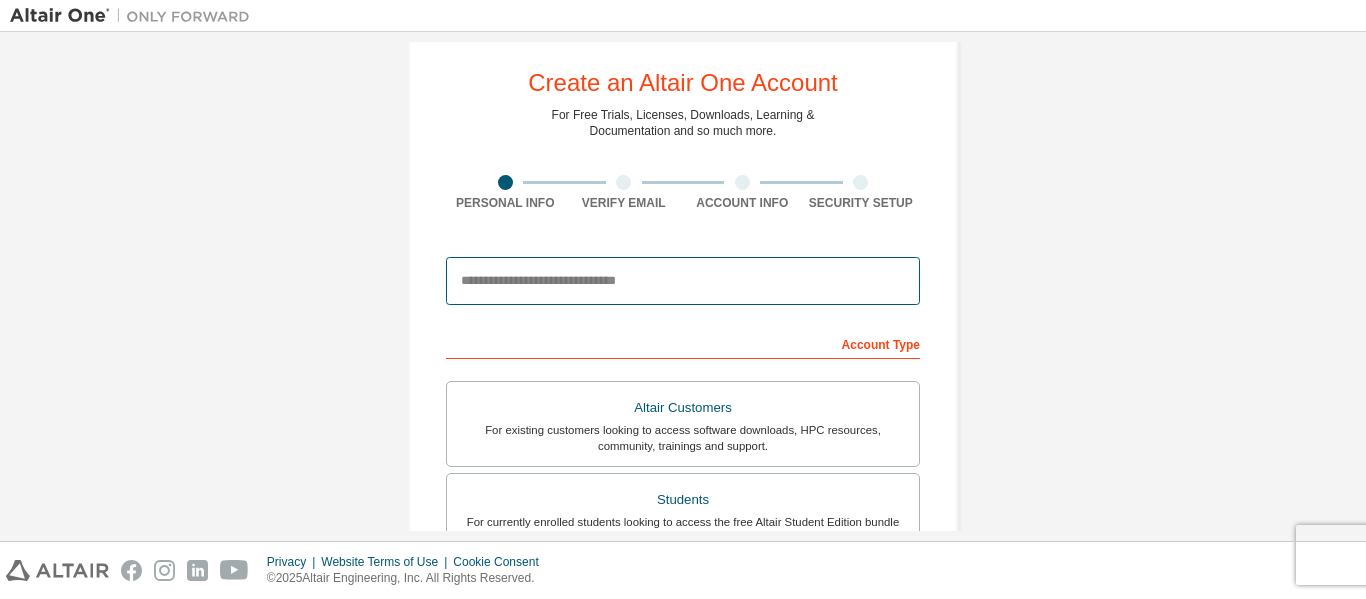 type on "**********" 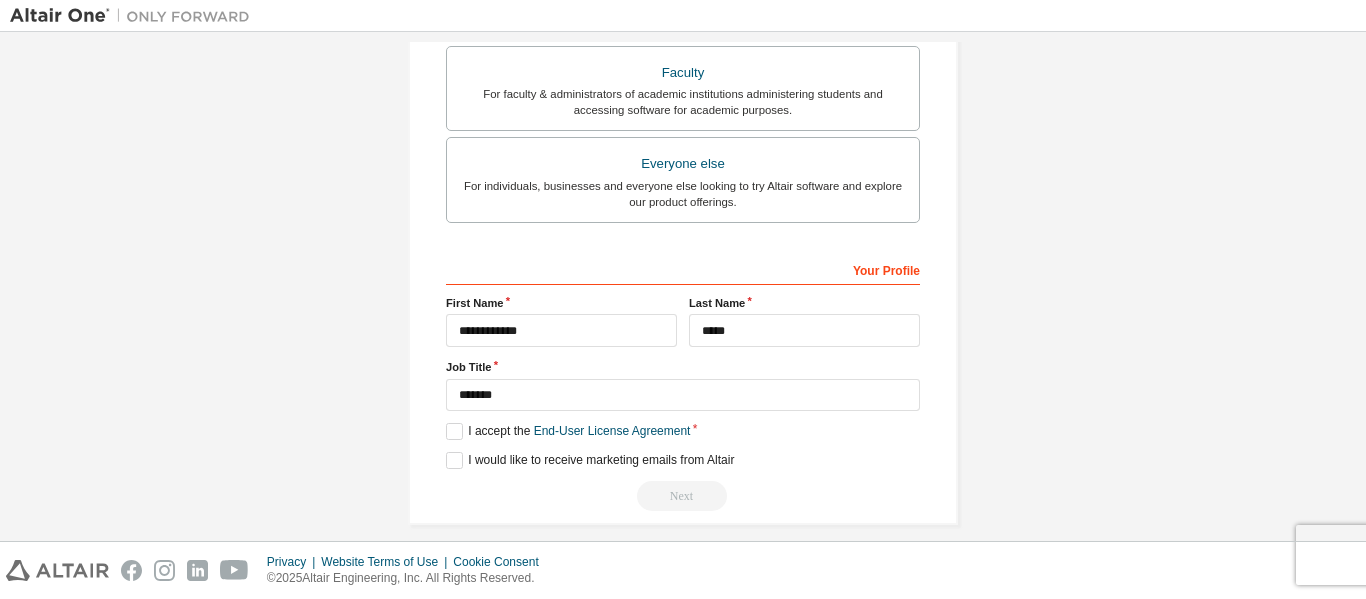 scroll, scrollTop: 553, scrollLeft: 0, axis: vertical 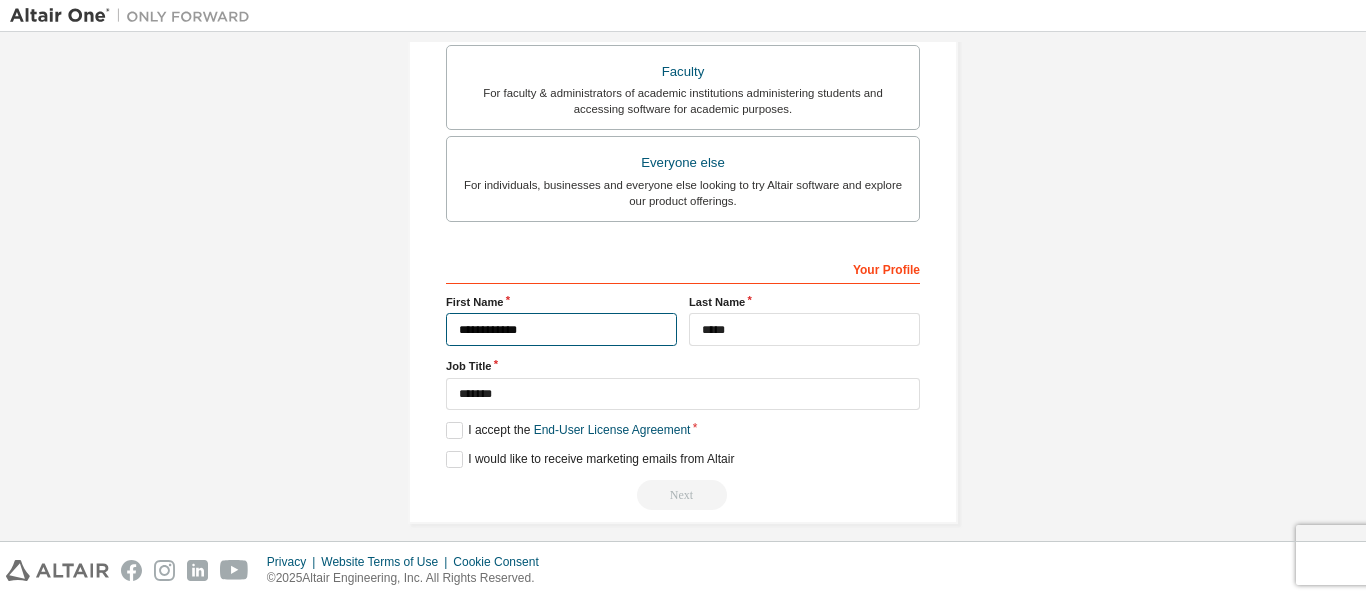 click on "**********" at bounding box center [561, 329] 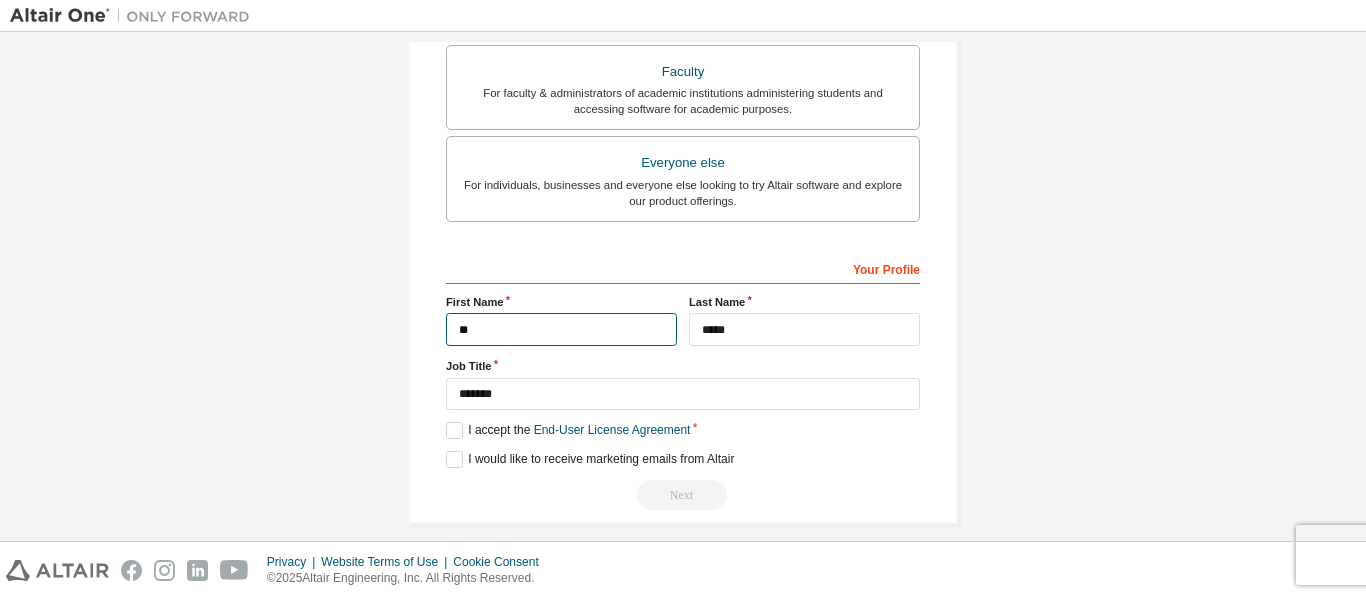 type on "*" 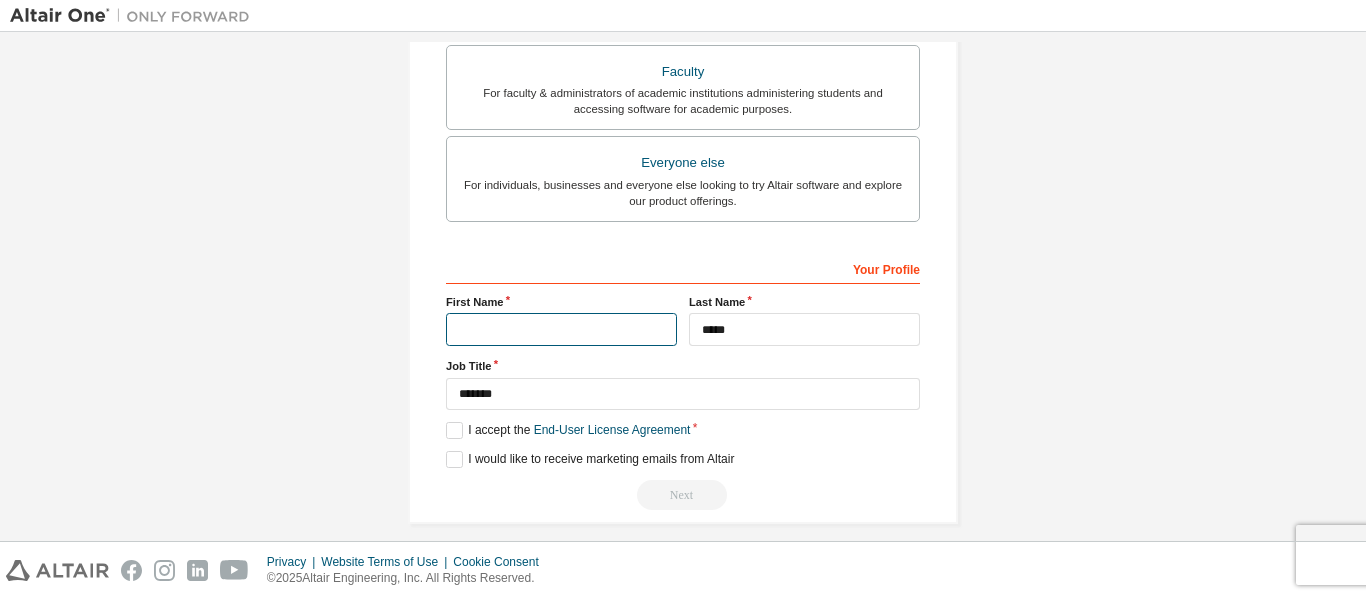 type 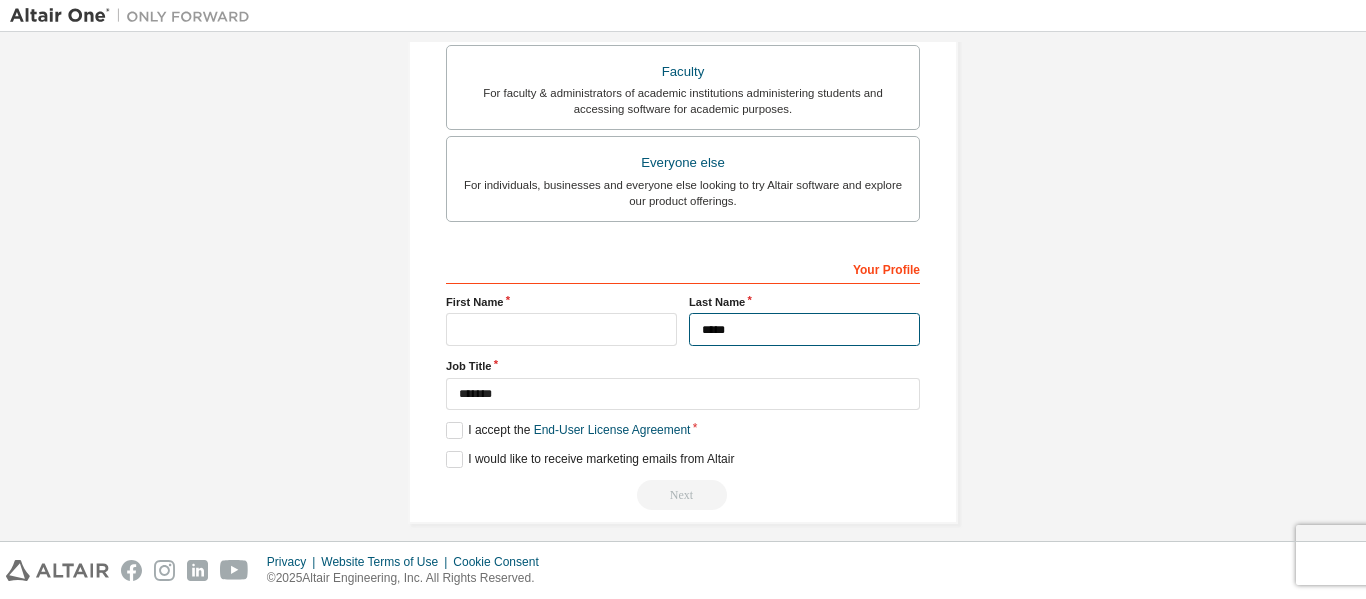click on "*****" at bounding box center (804, 329) 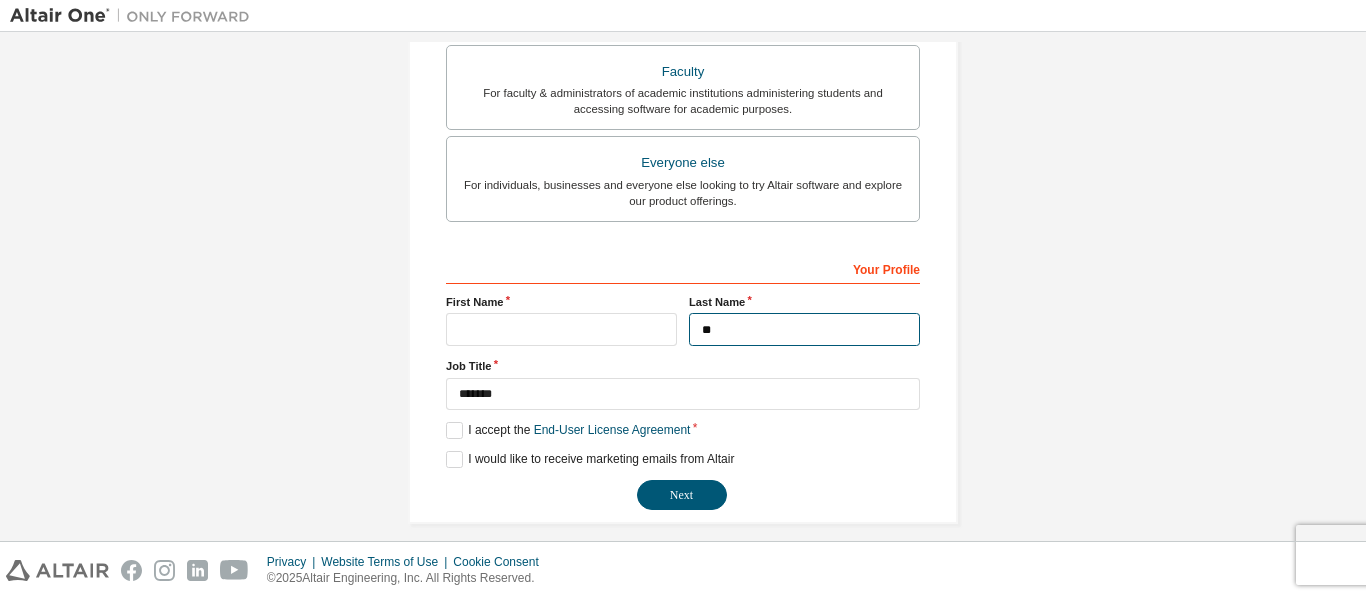 type on "*" 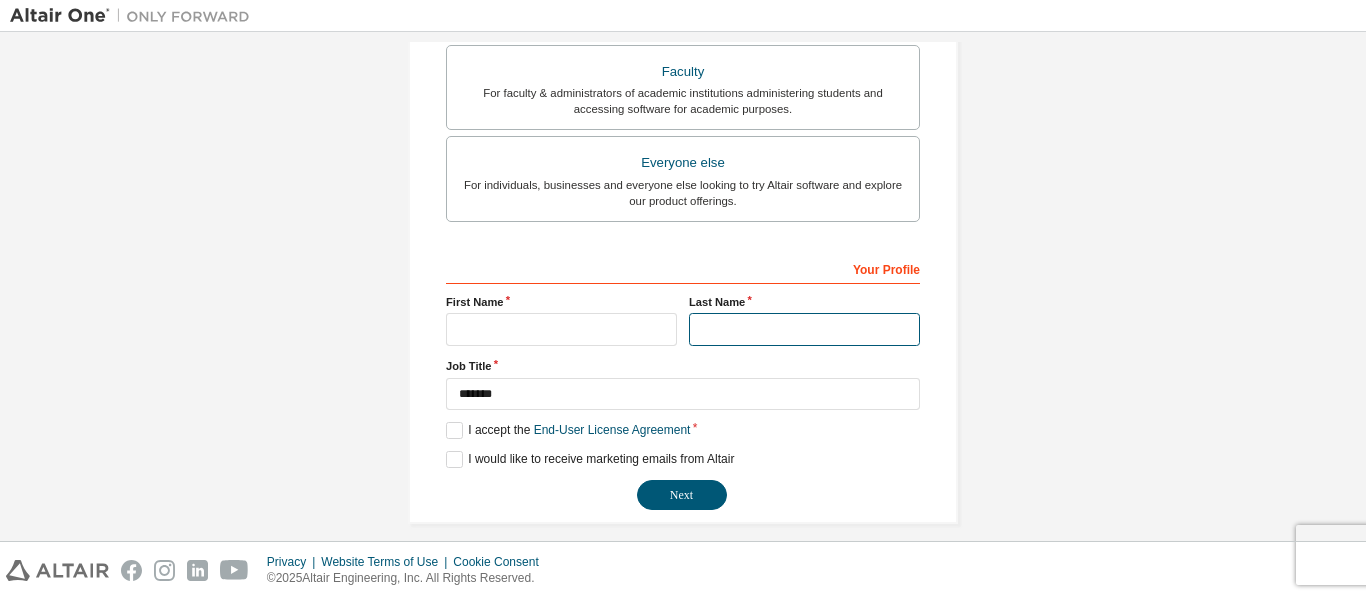 type 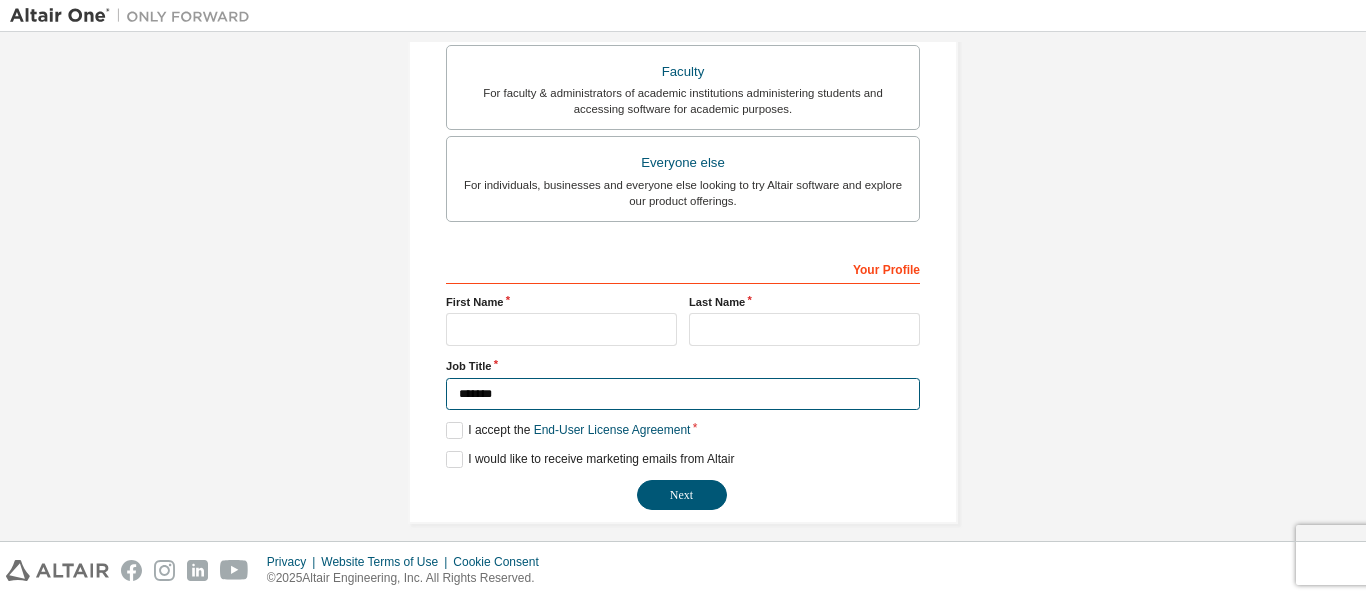 click on "*******" at bounding box center [683, 394] 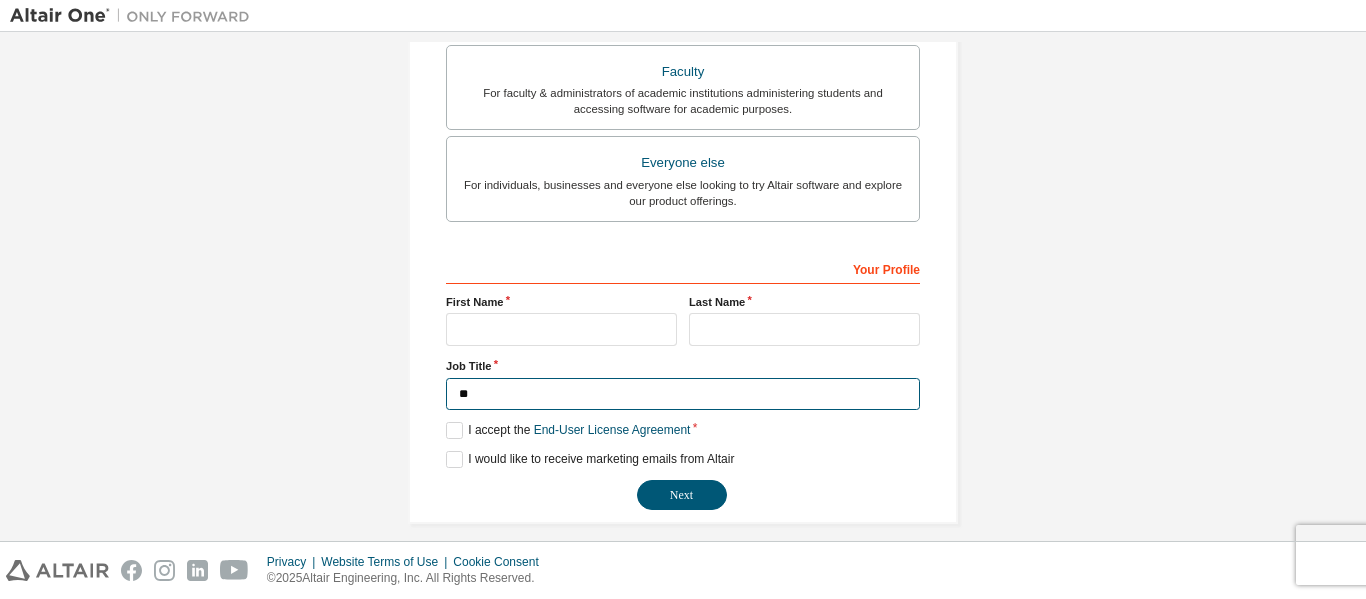 type on "*" 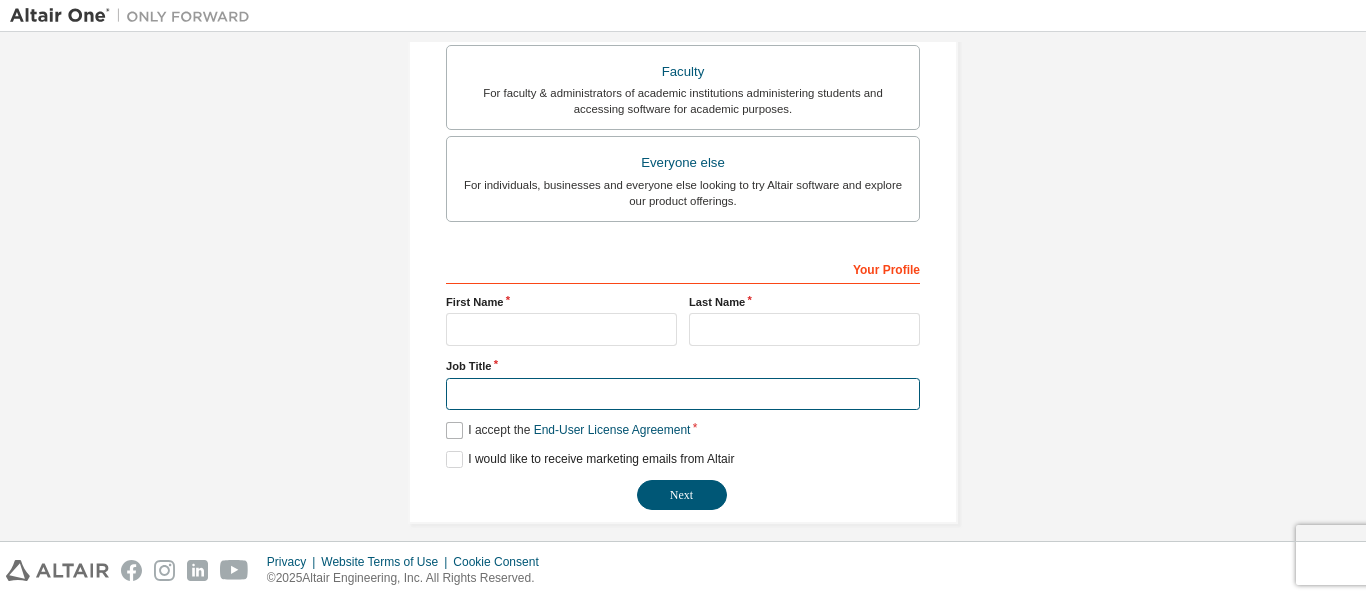 type 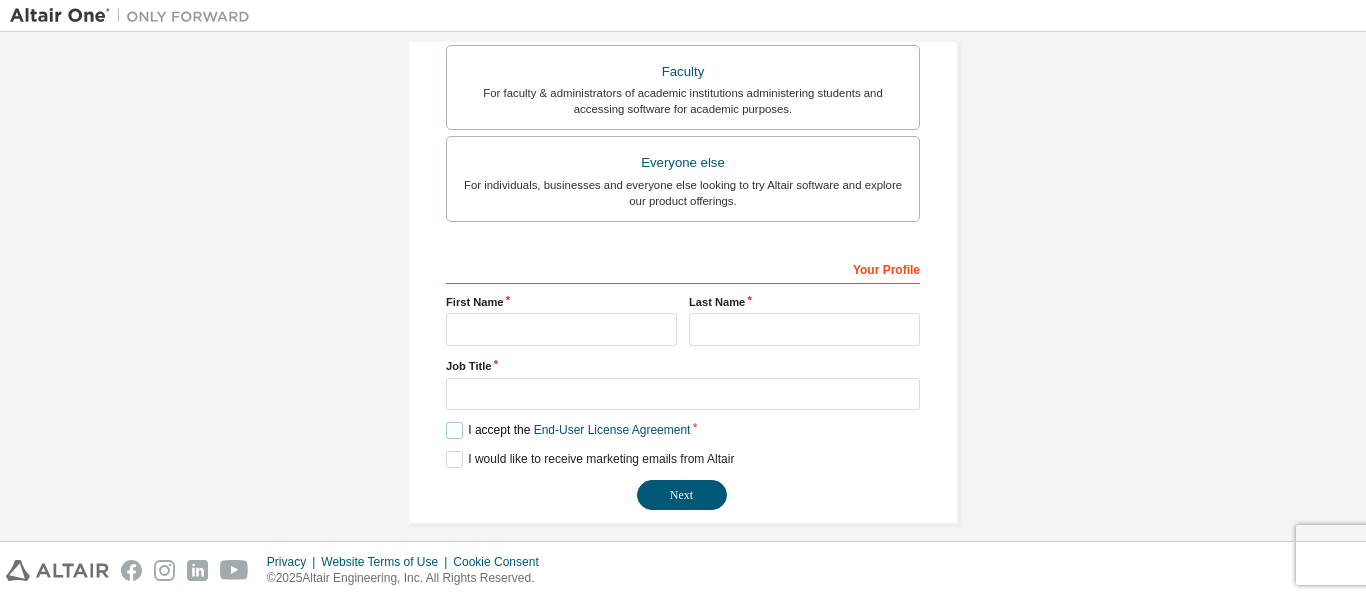 click on "I accept the    End-User License Agreement" at bounding box center (568, 430) 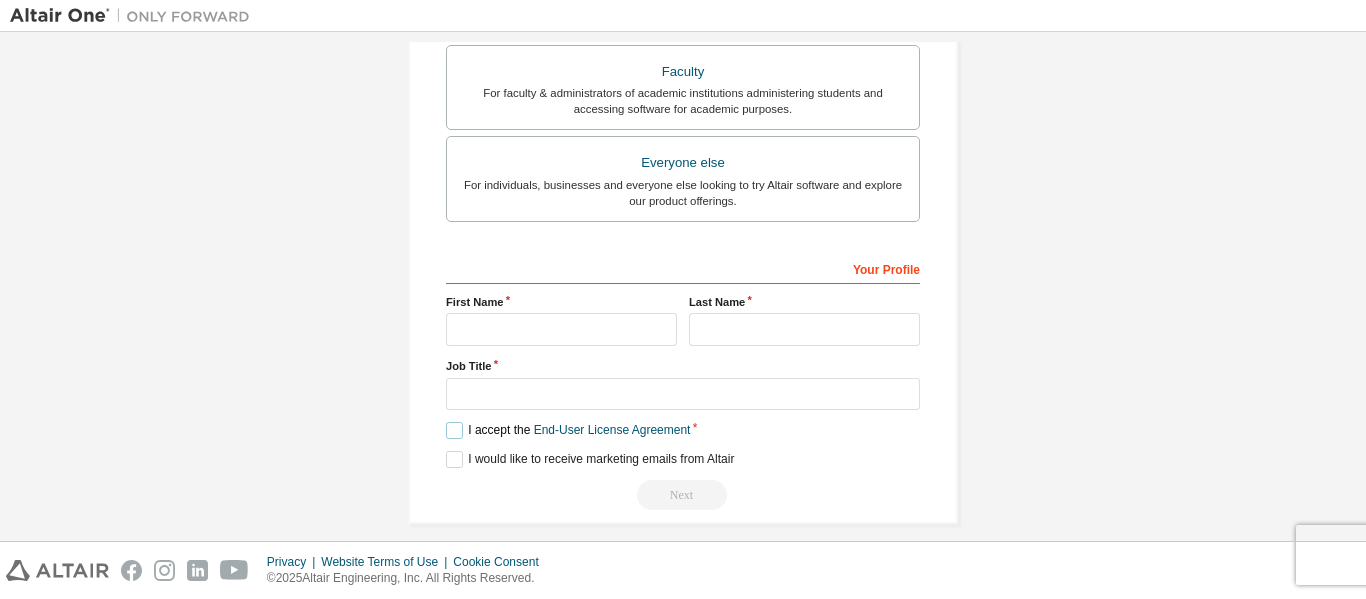 click on "I accept the    End-User License Agreement" at bounding box center (568, 430) 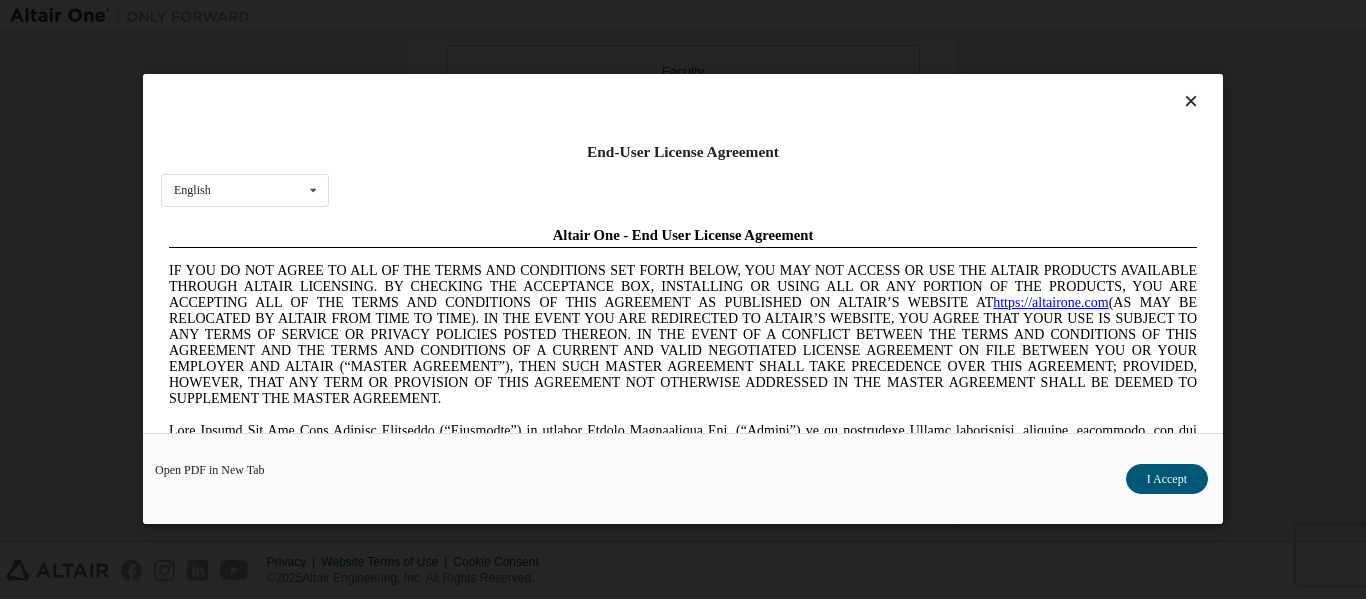 scroll, scrollTop: 0, scrollLeft: 0, axis: both 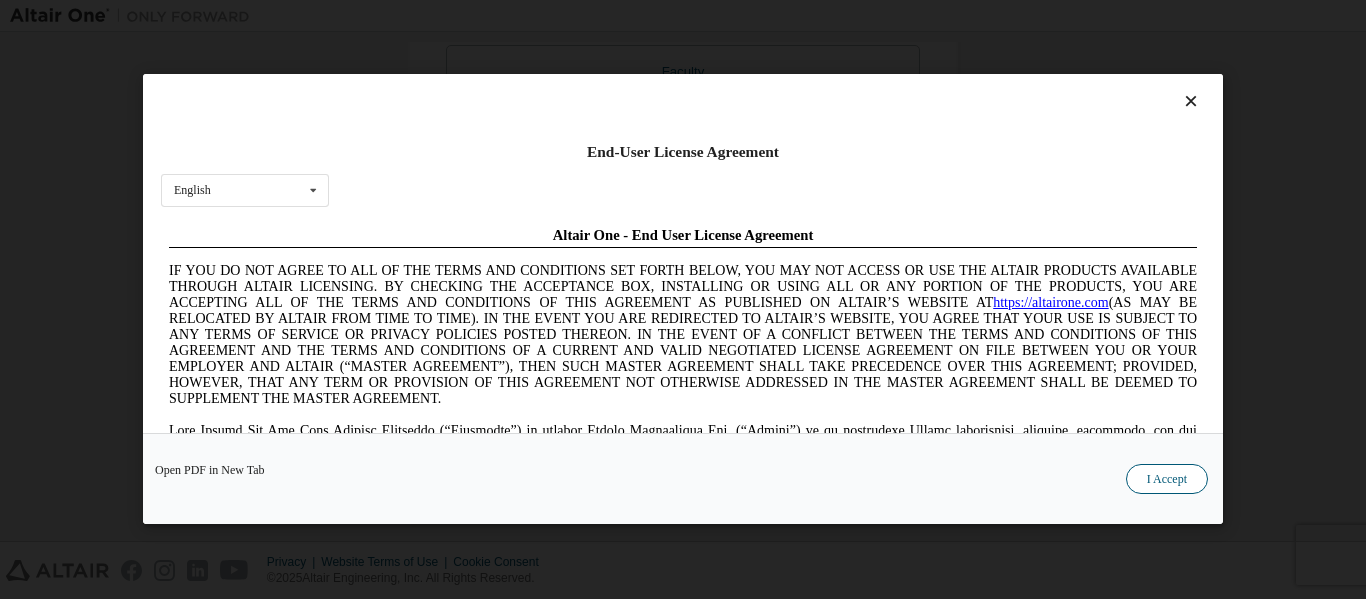 click on "I Accept" at bounding box center [1167, 480] 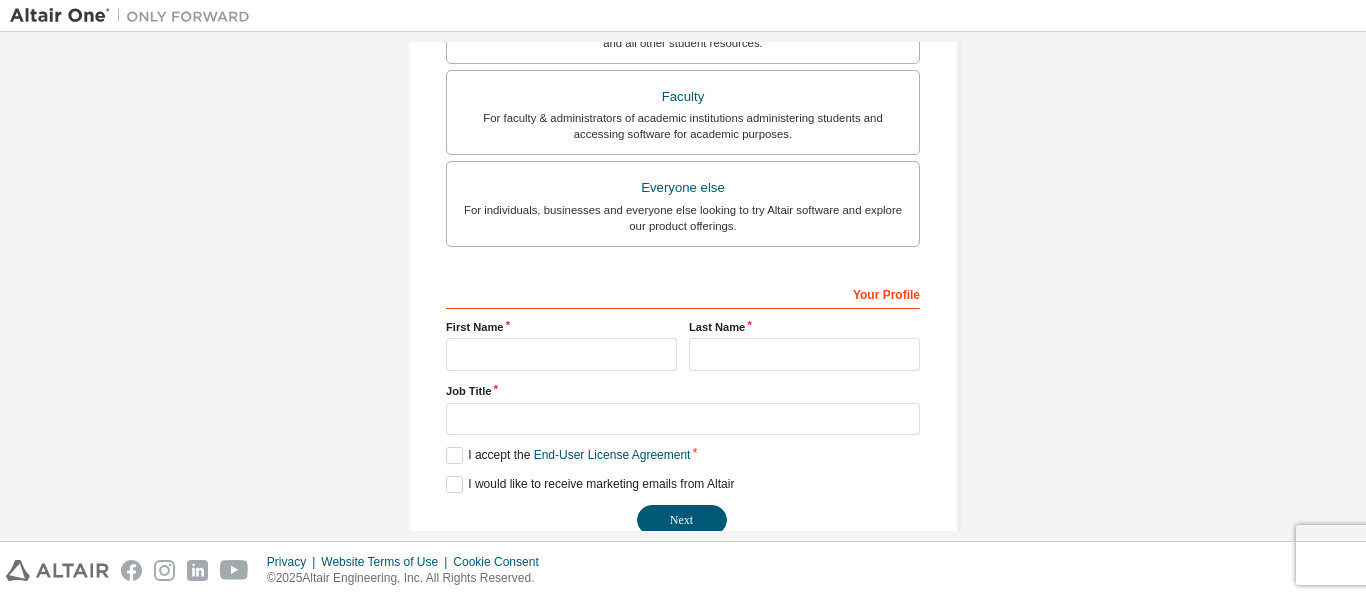 scroll, scrollTop: 570, scrollLeft: 0, axis: vertical 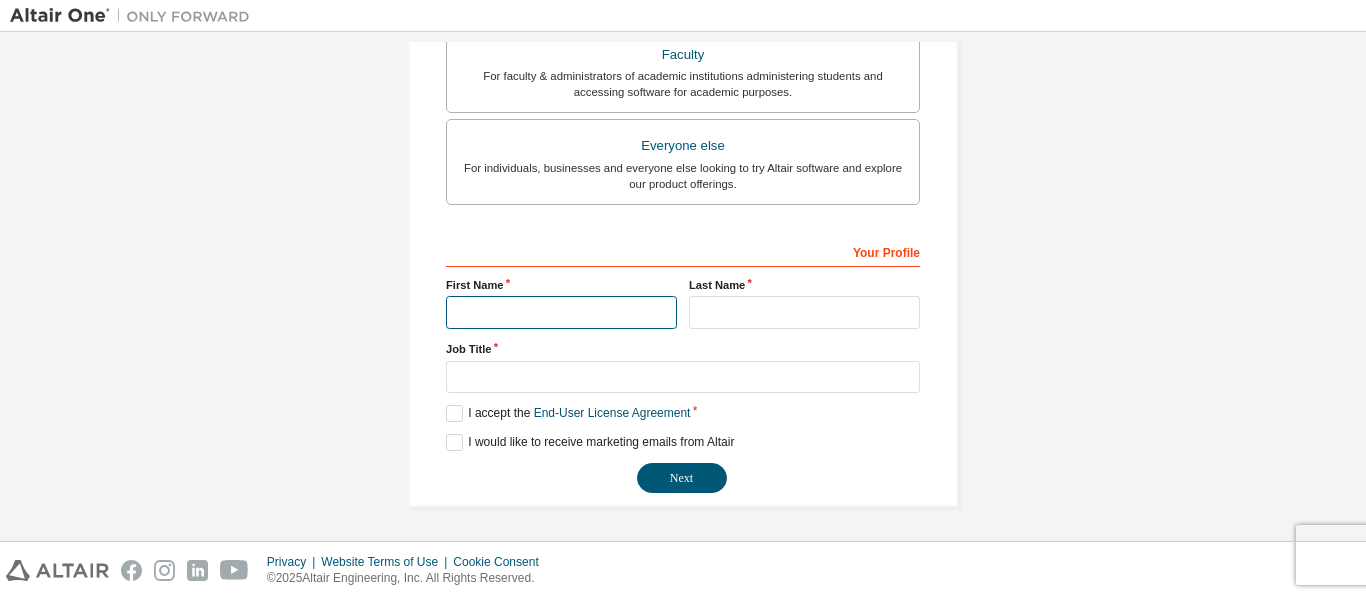 click at bounding box center (561, 312) 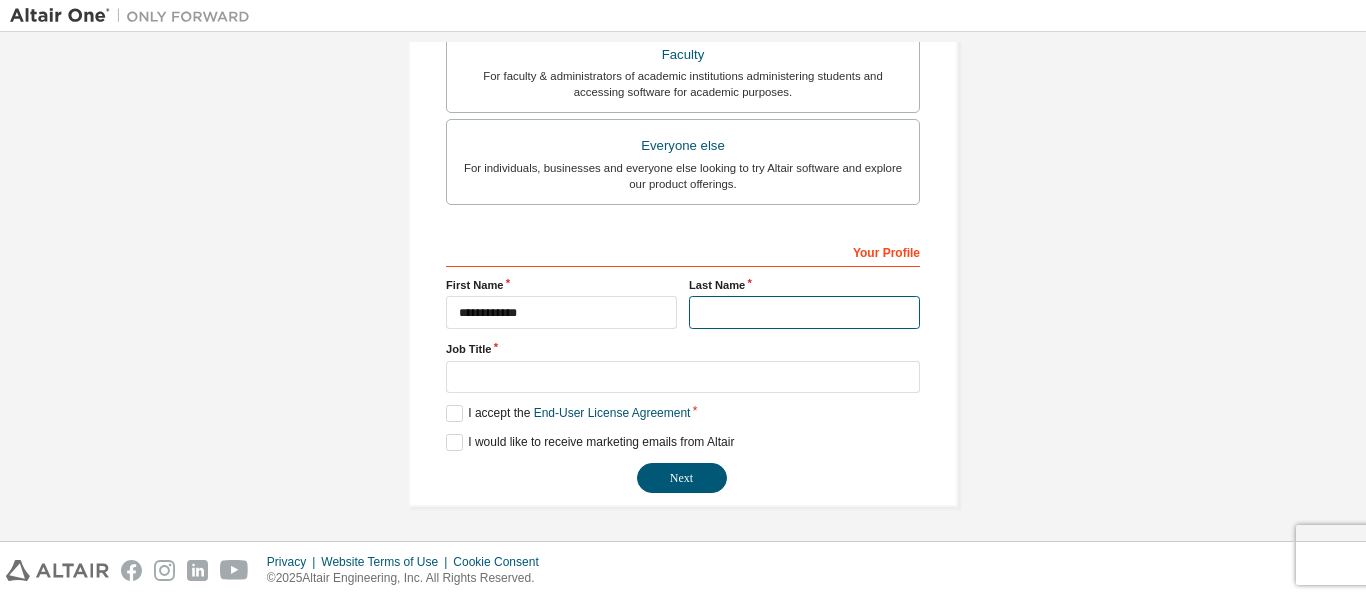 type on "*****" 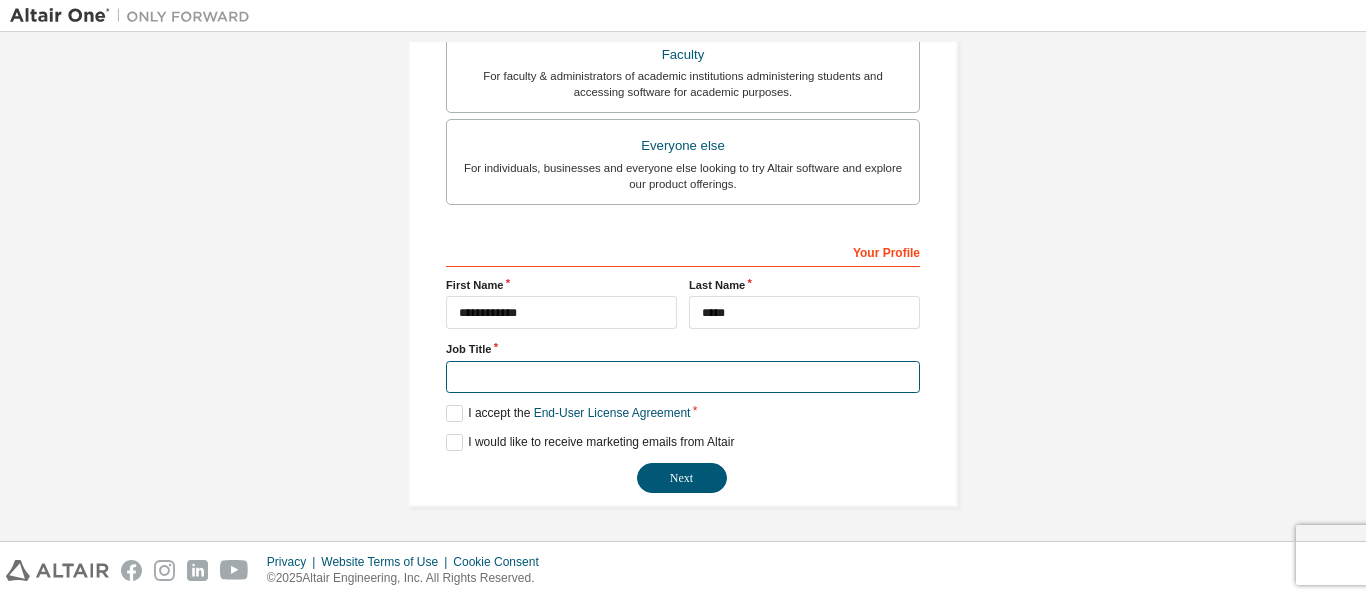 click at bounding box center (683, 377) 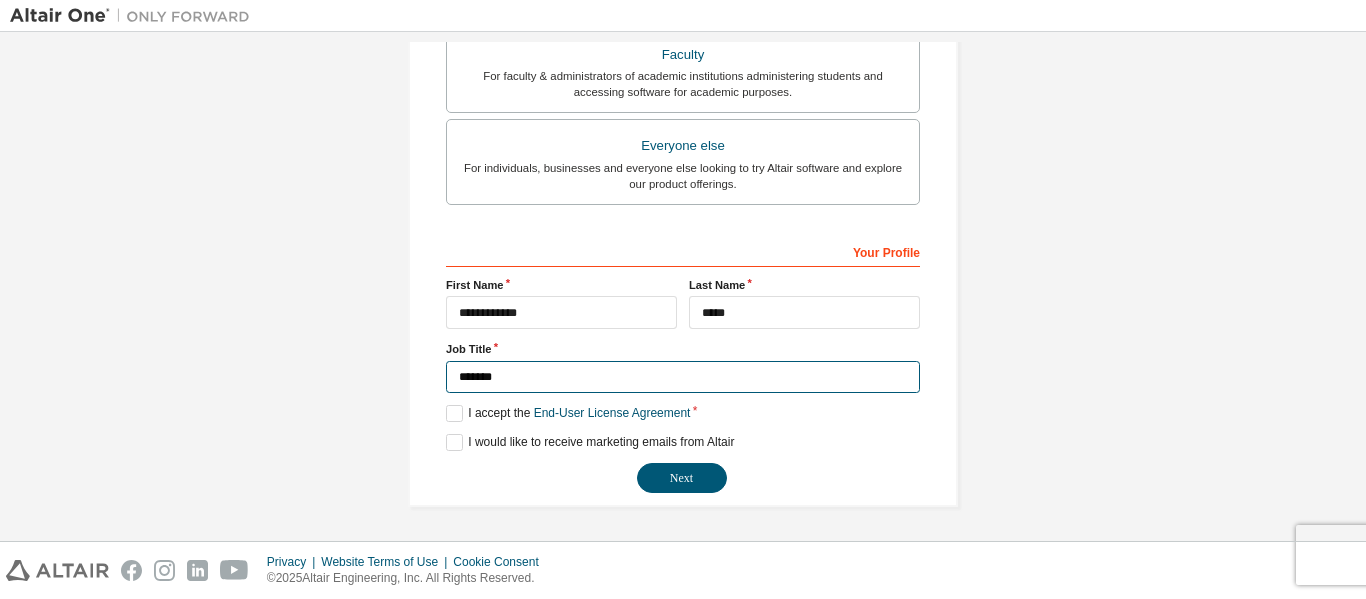 click on "*******" at bounding box center [683, 377] 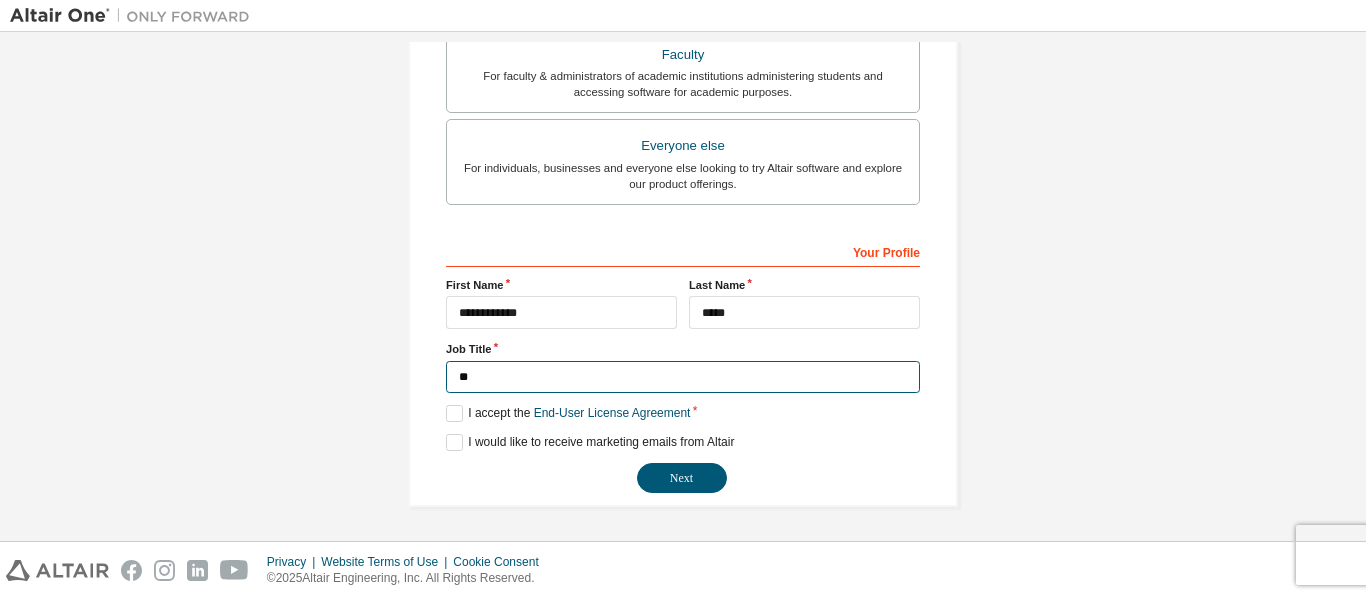 type on "*" 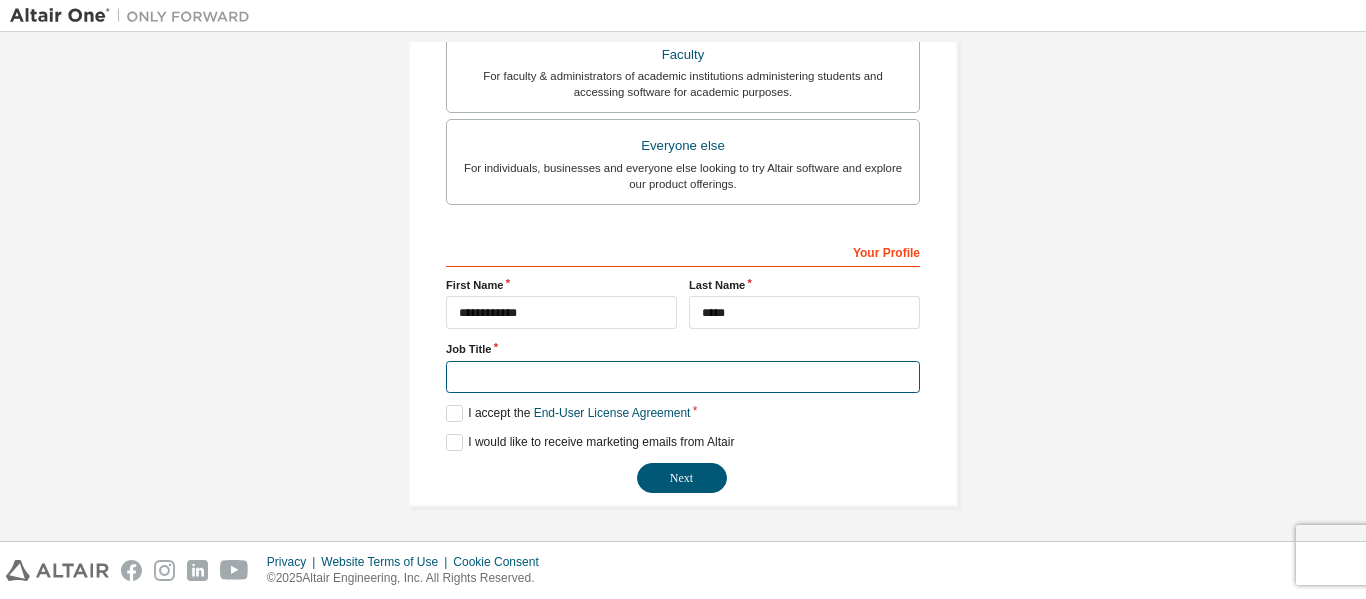 type 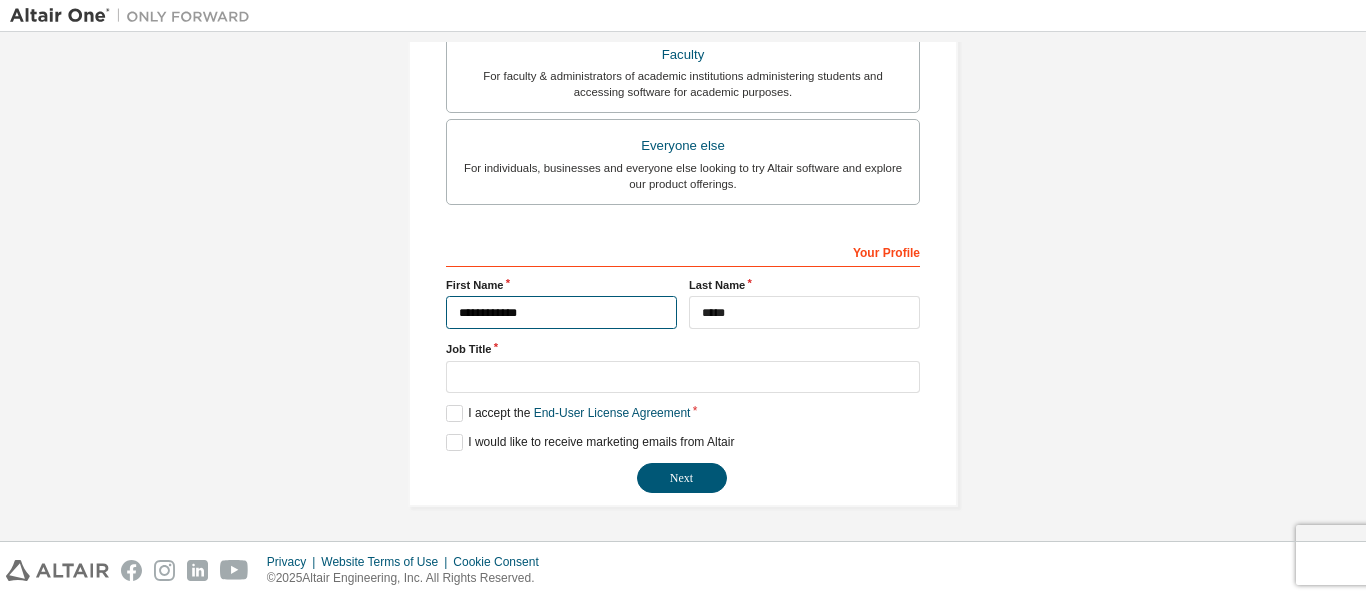 click on "**********" at bounding box center (561, 312) 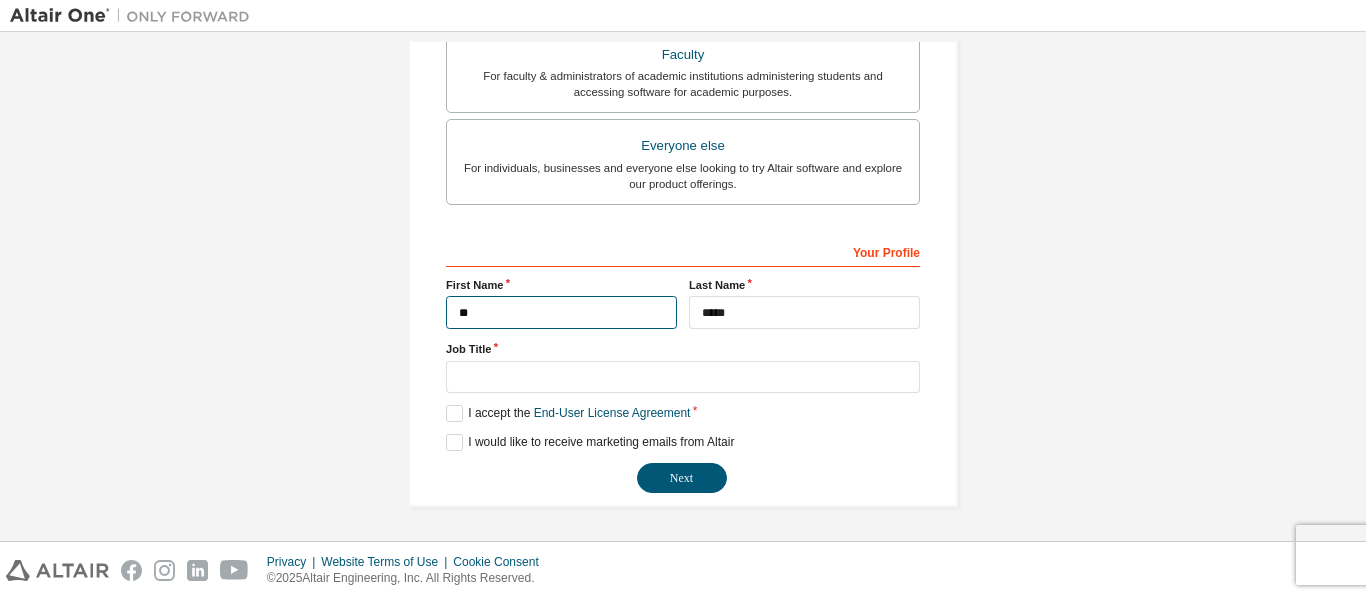 type on "*" 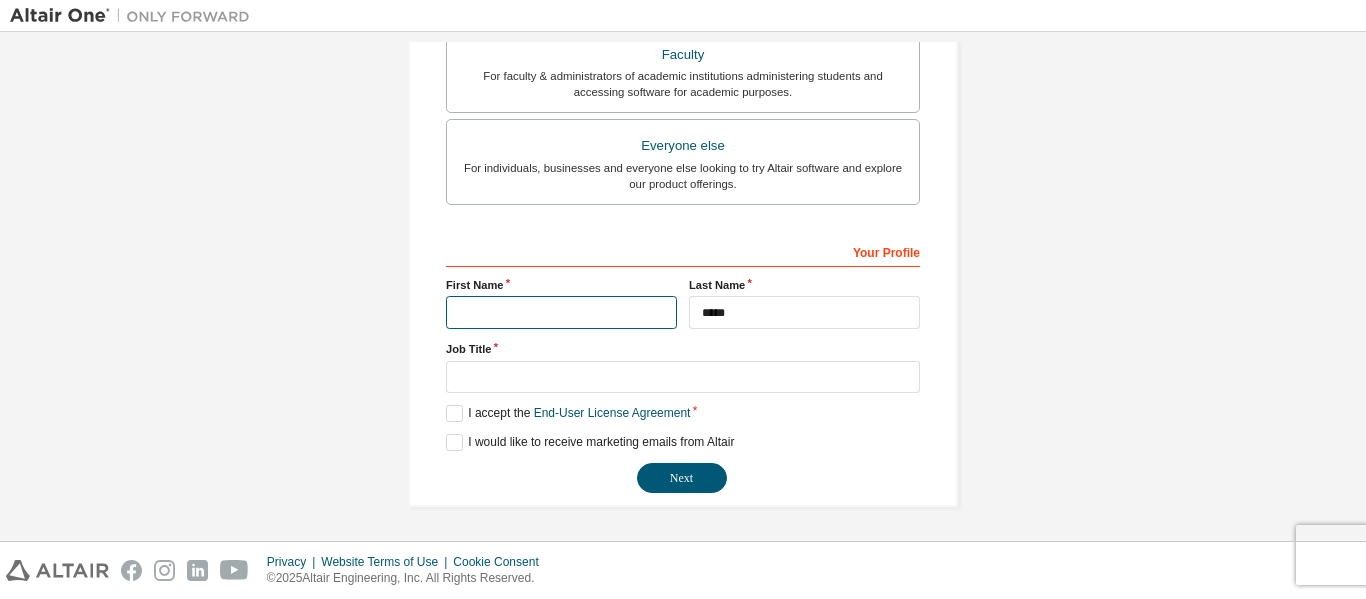 type 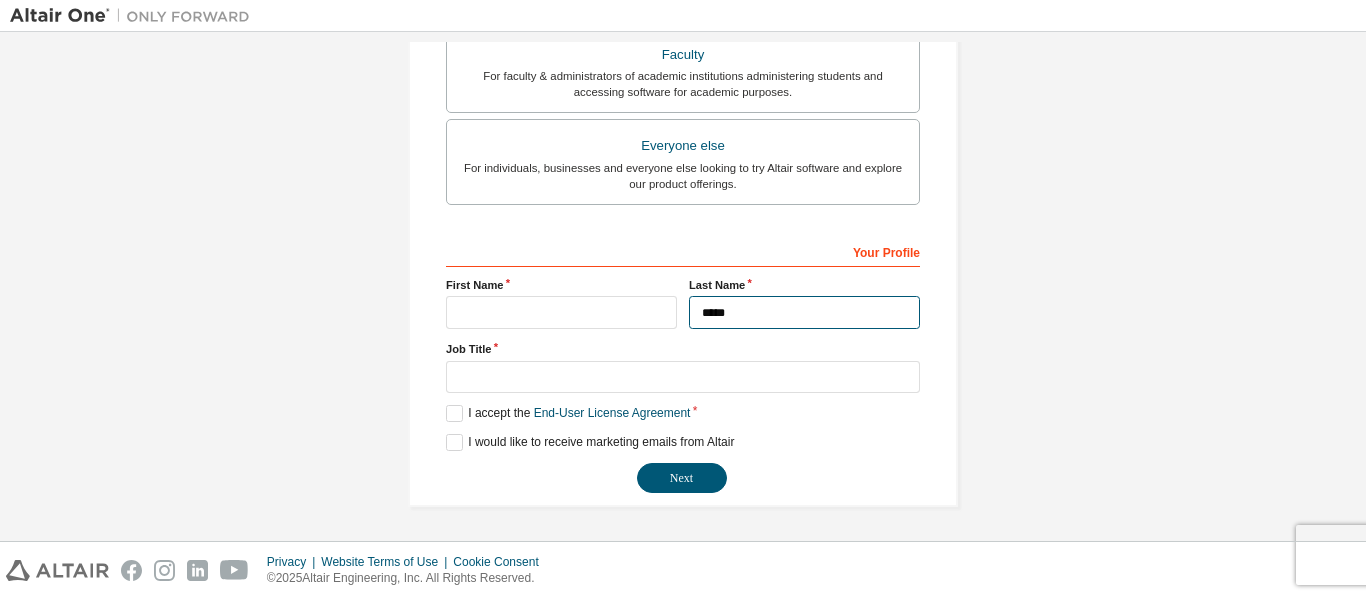 click on "*****" at bounding box center [804, 312] 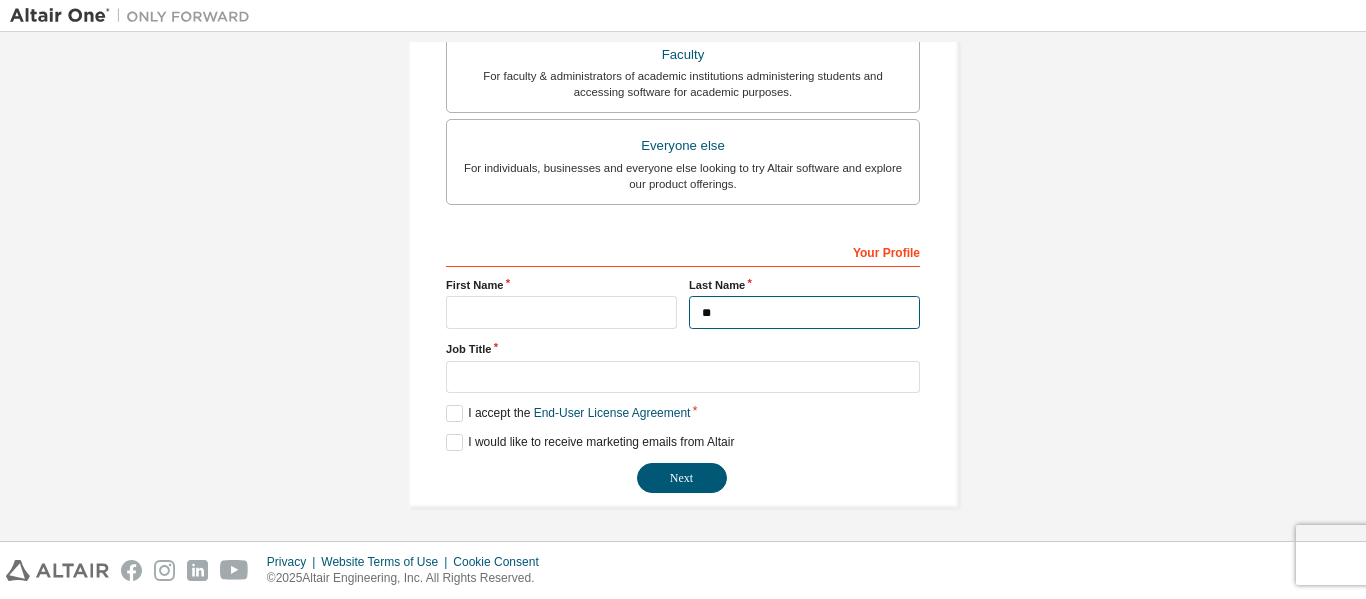 type on "*" 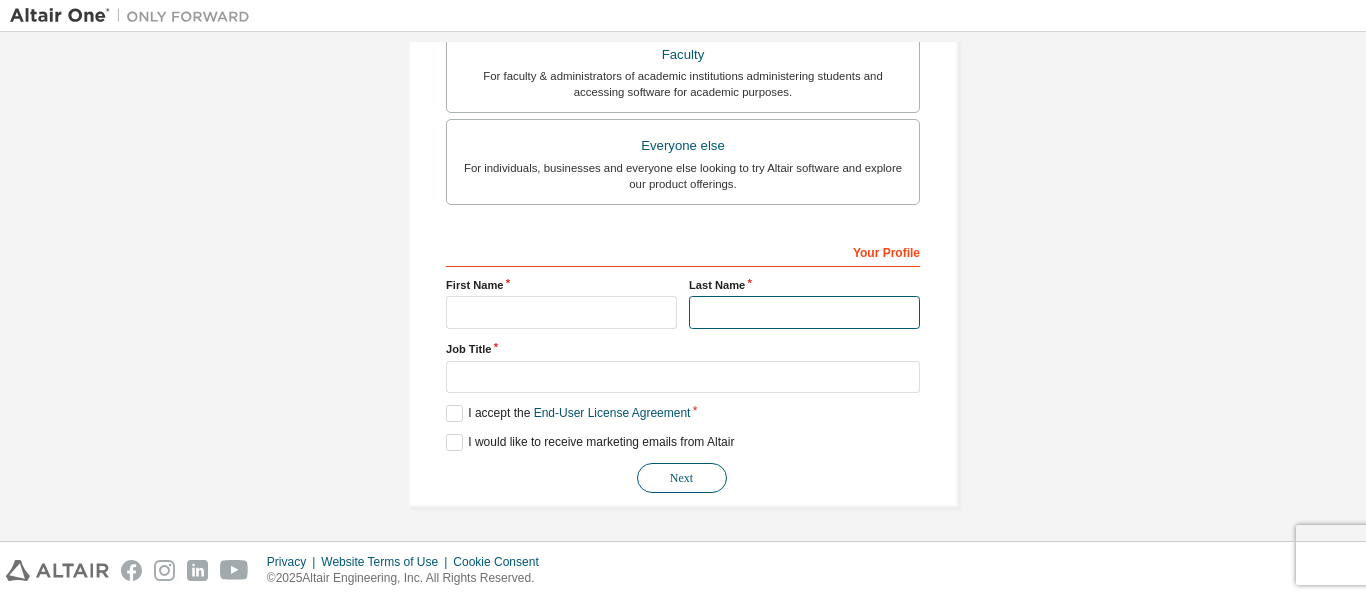 type 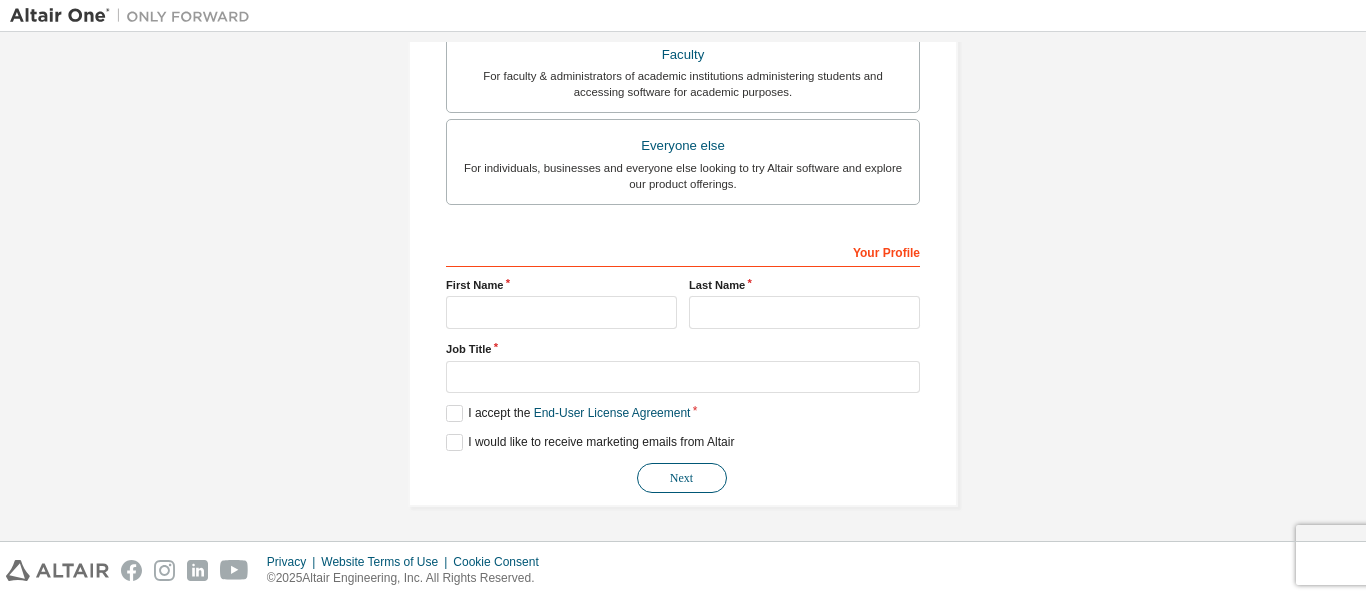 click on "Next" at bounding box center (682, 478) 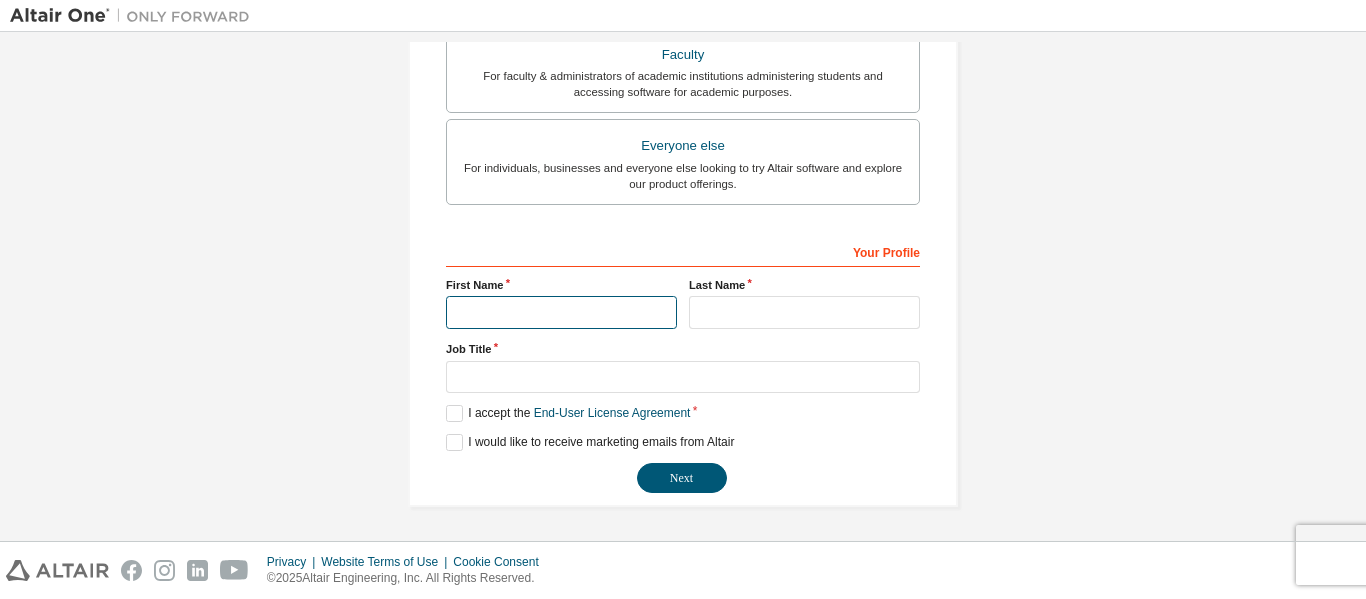 click at bounding box center [561, 312] 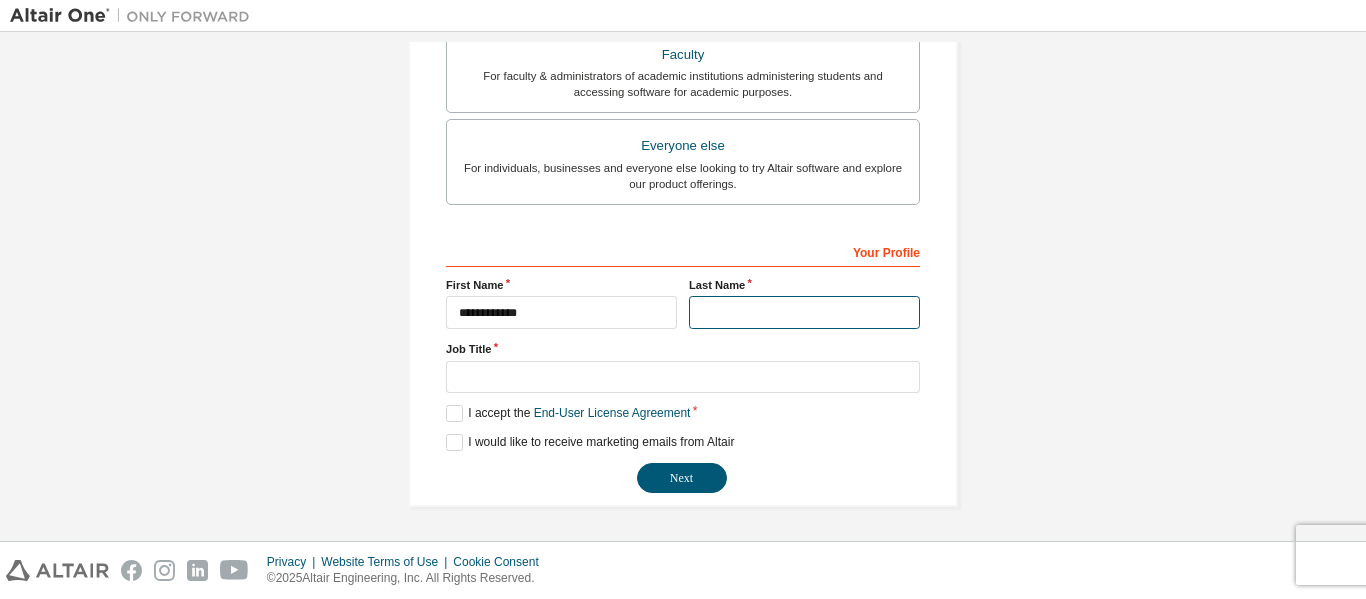 type on "*****" 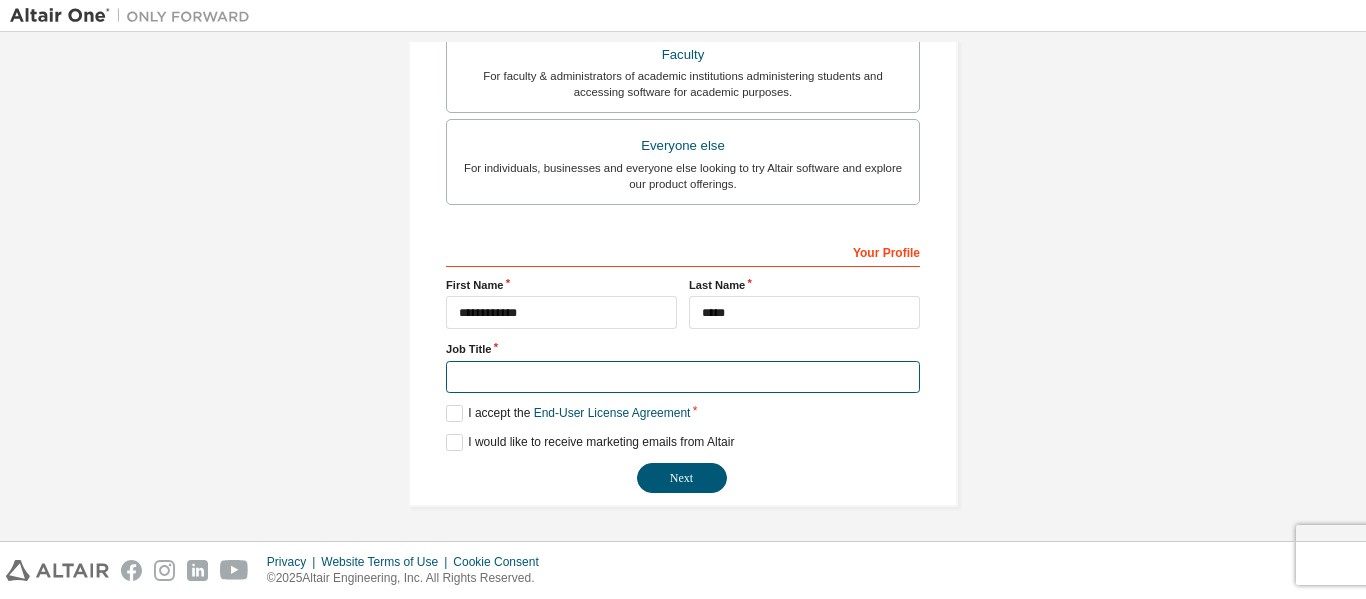 click at bounding box center [683, 377] 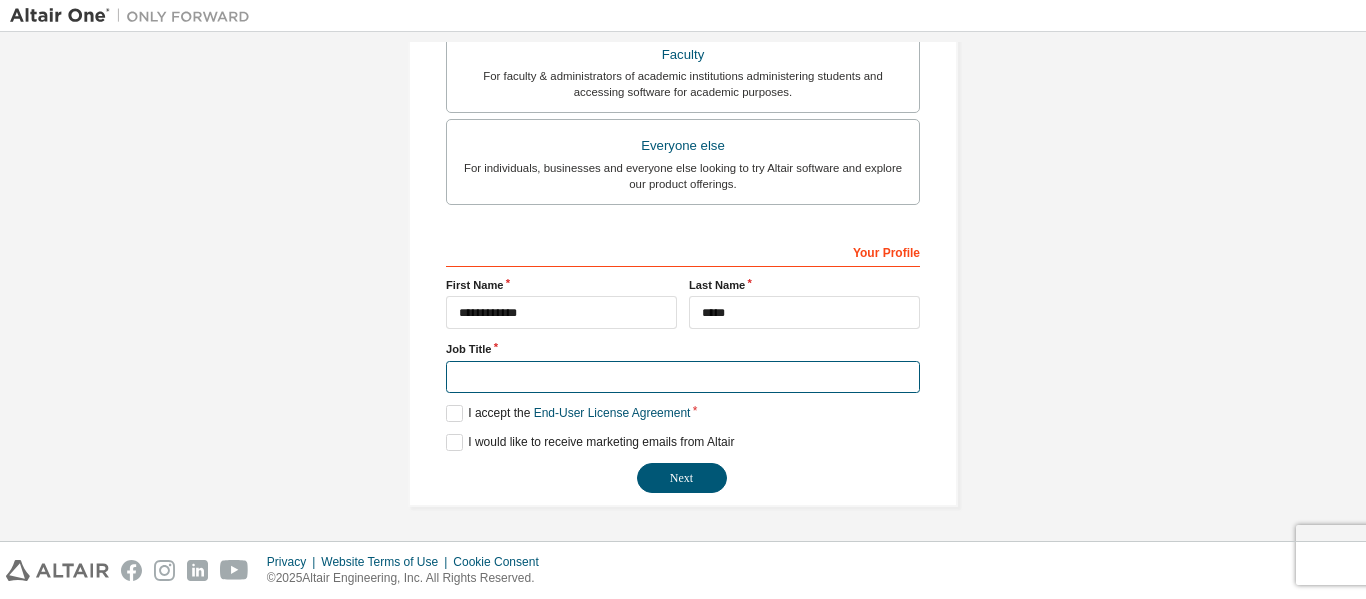 type on "*******" 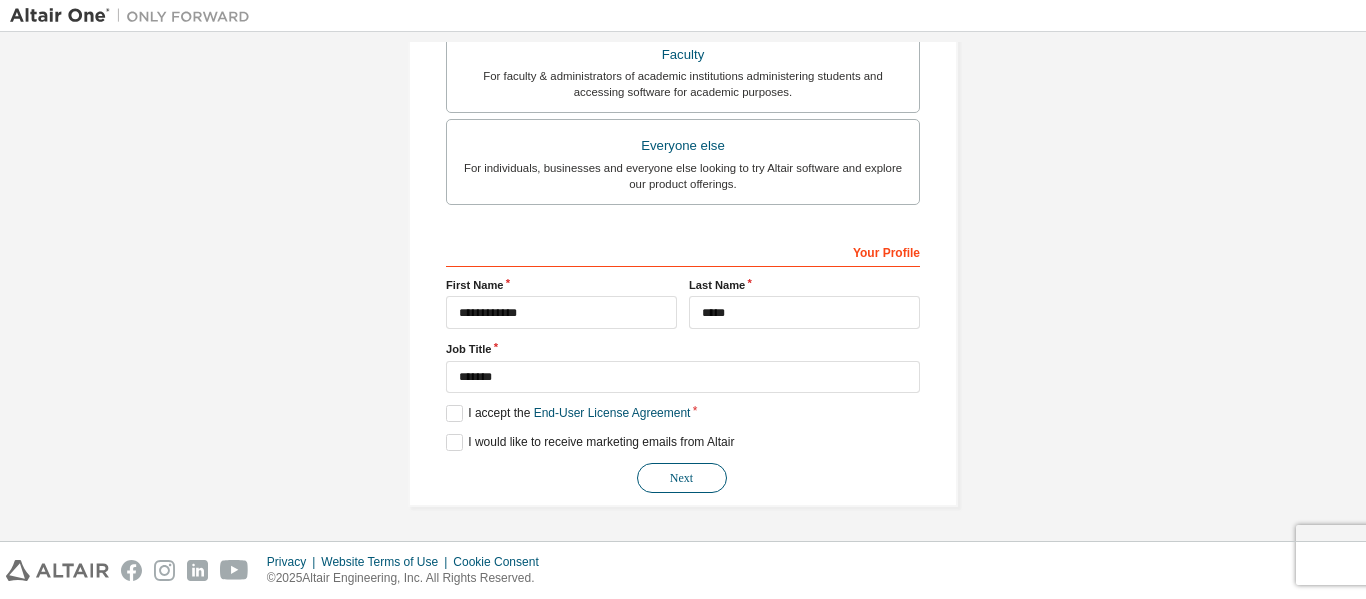 click on "Next" at bounding box center [682, 478] 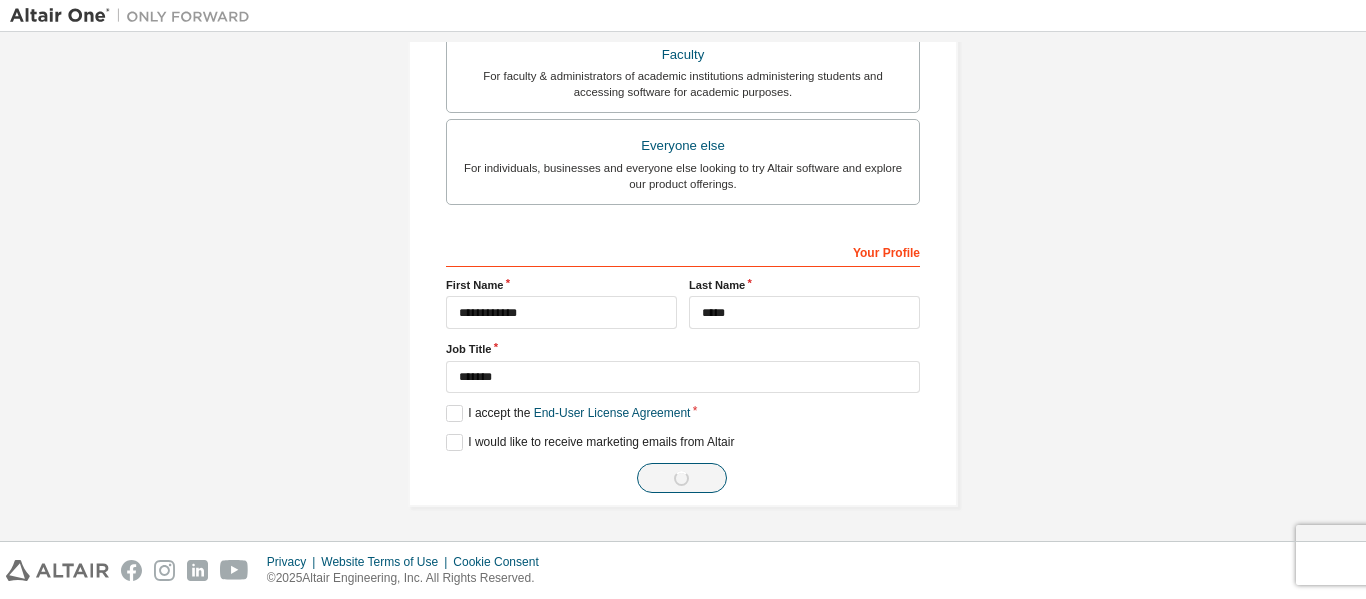 scroll, scrollTop: 0, scrollLeft: 0, axis: both 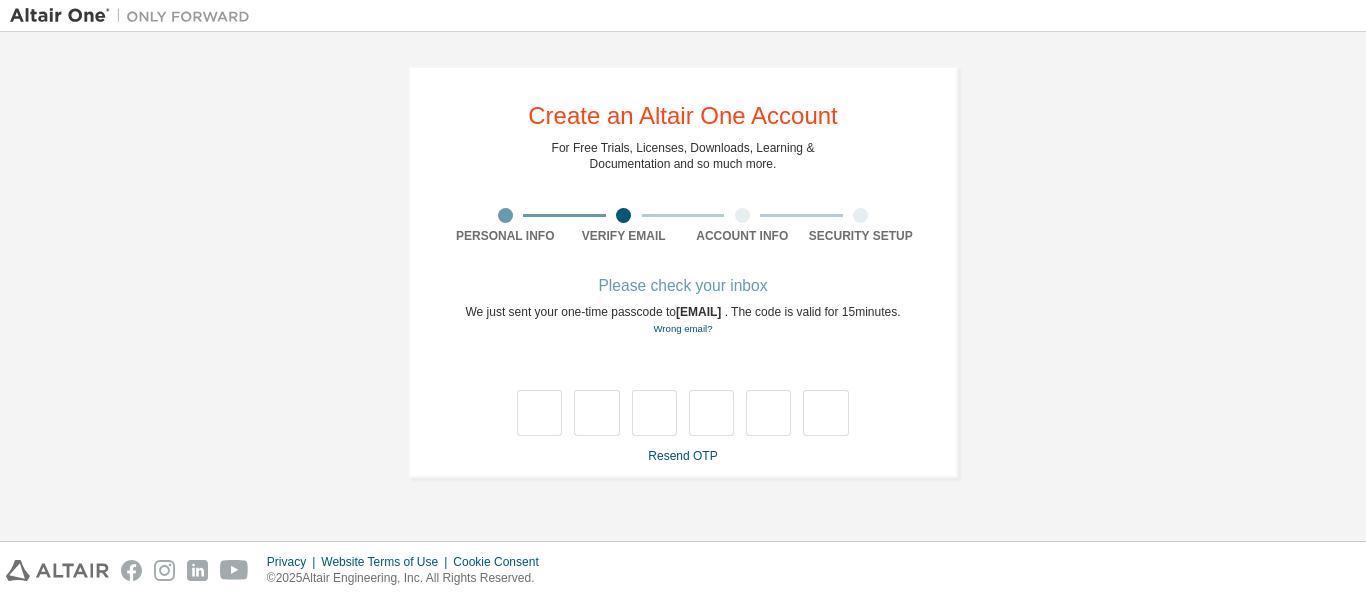type on "*" 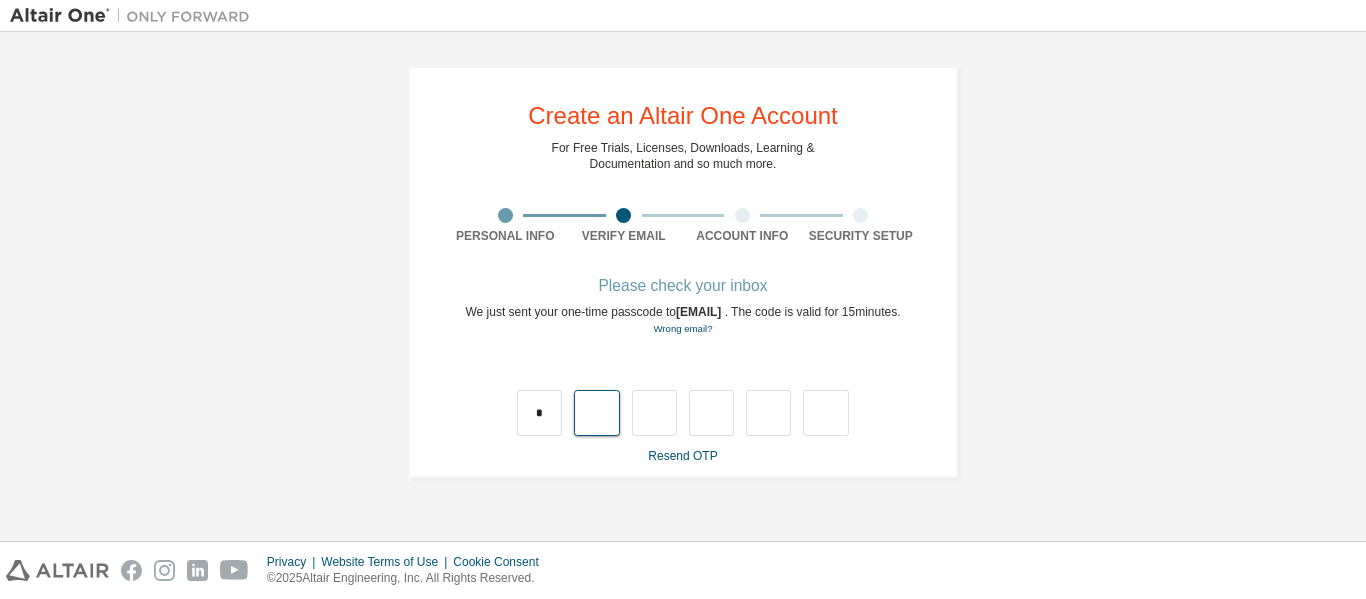 type on "*" 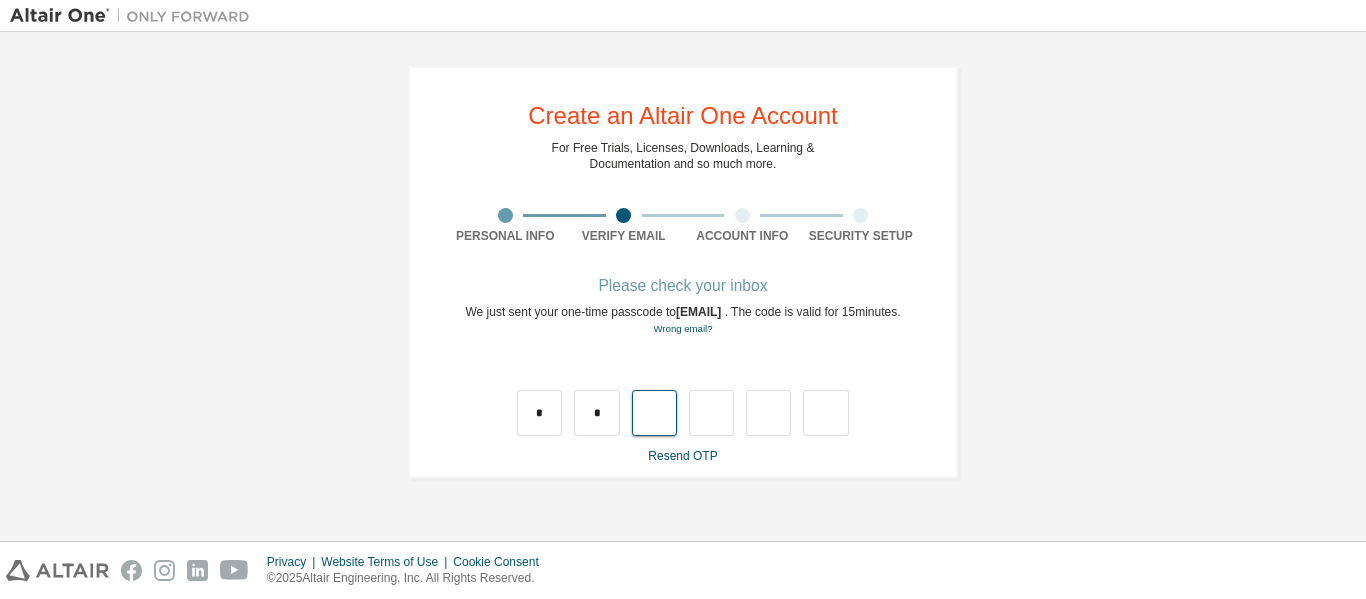 type on "*" 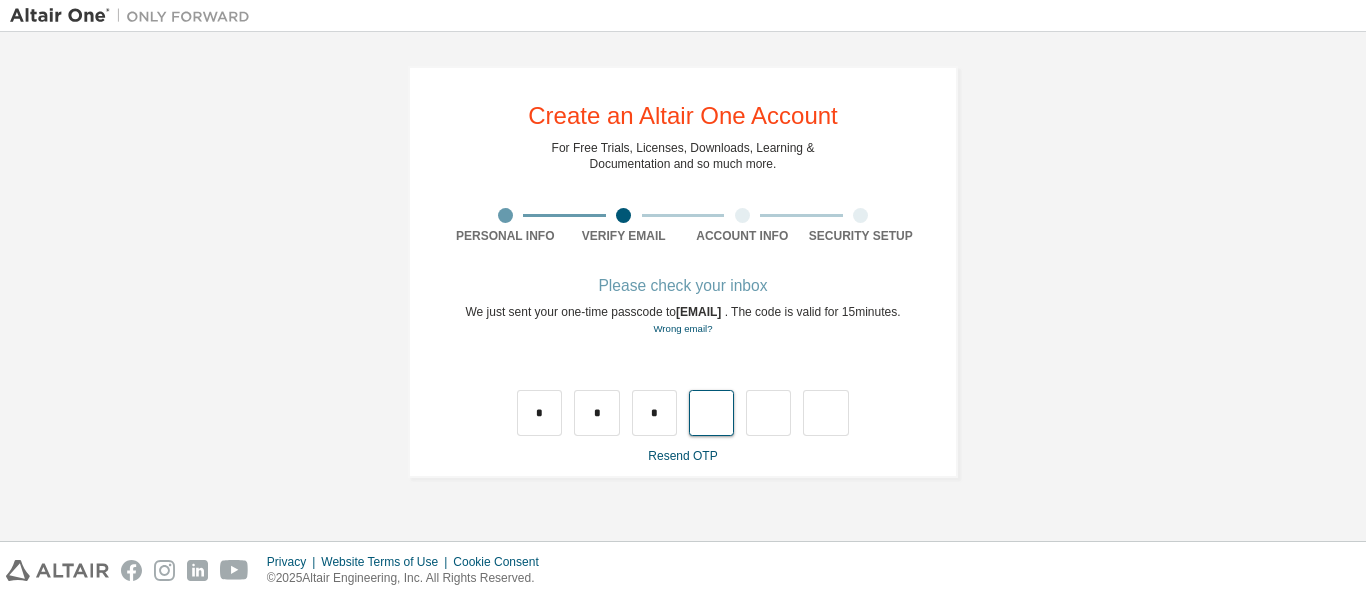 type on "*" 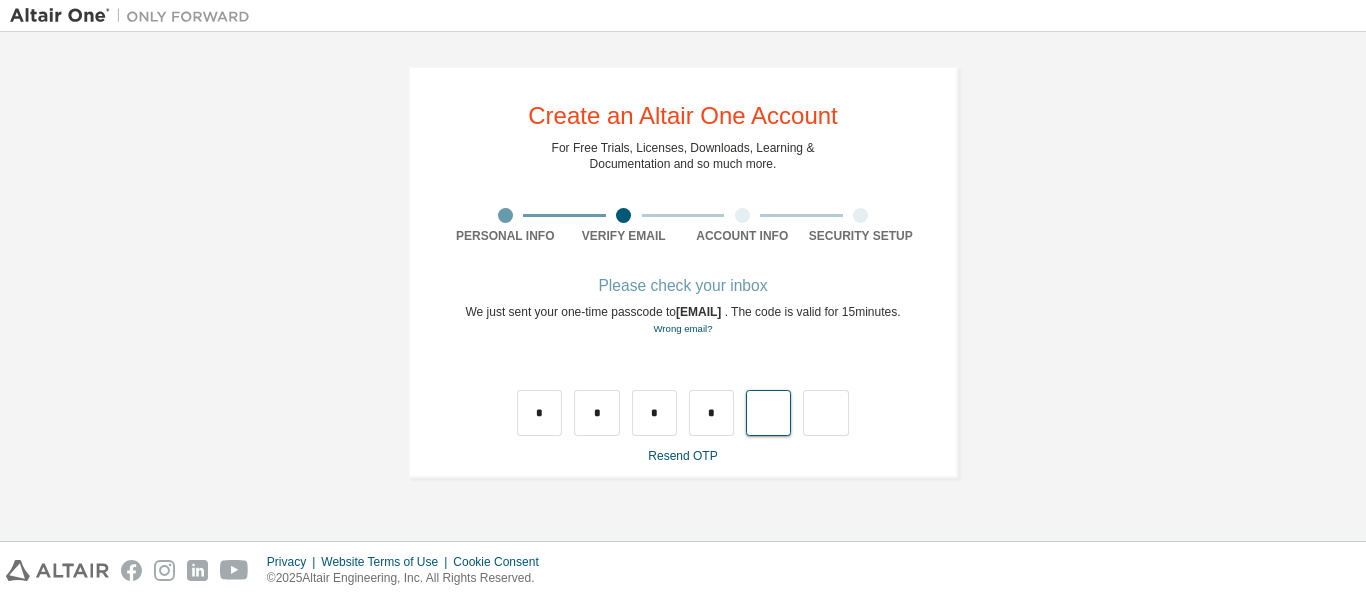 type on "*" 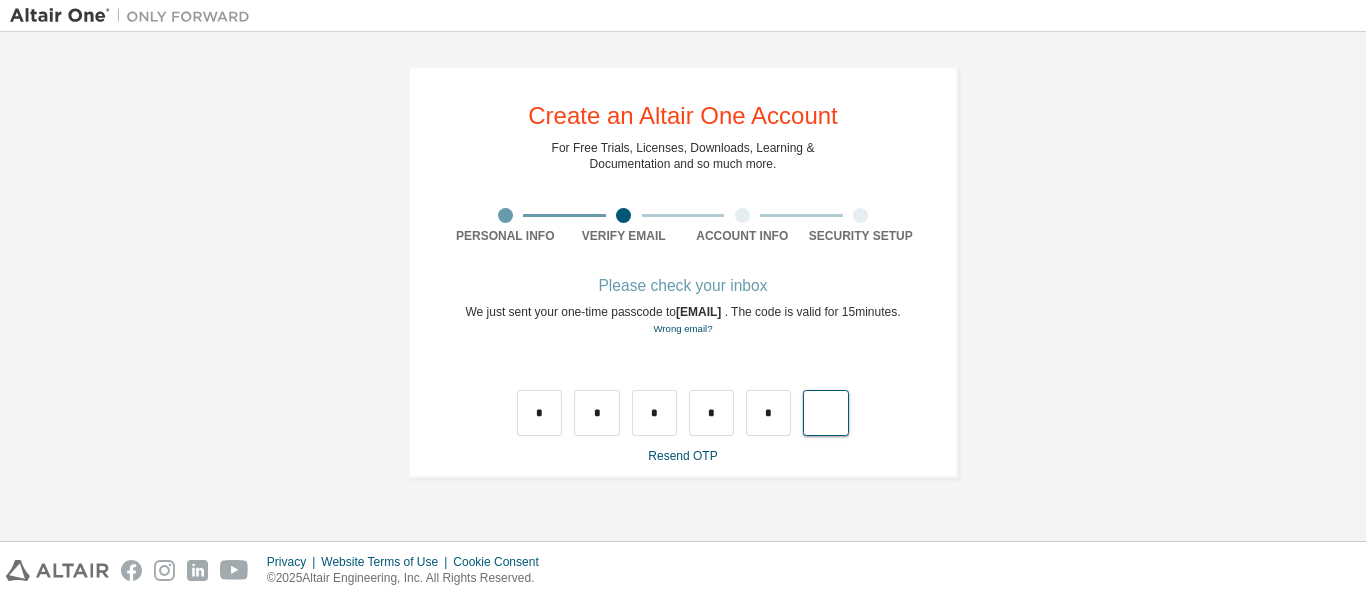 type on "*" 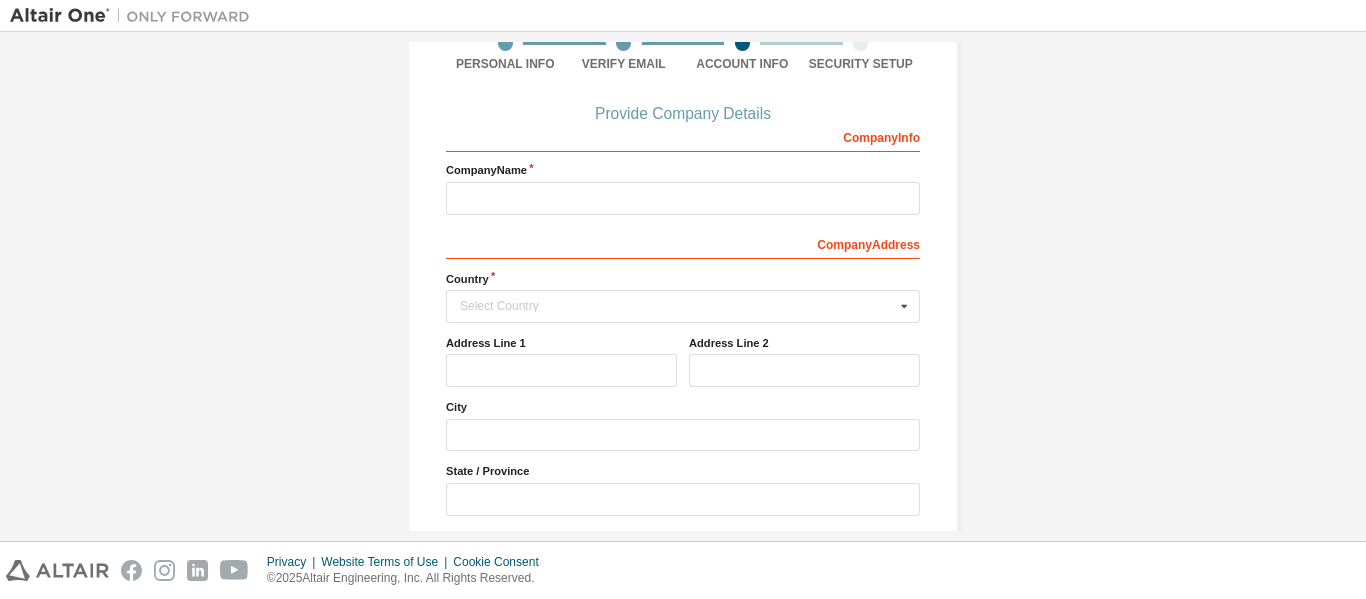 scroll, scrollTop: 175, scrollLeft: 0, axis: vertical 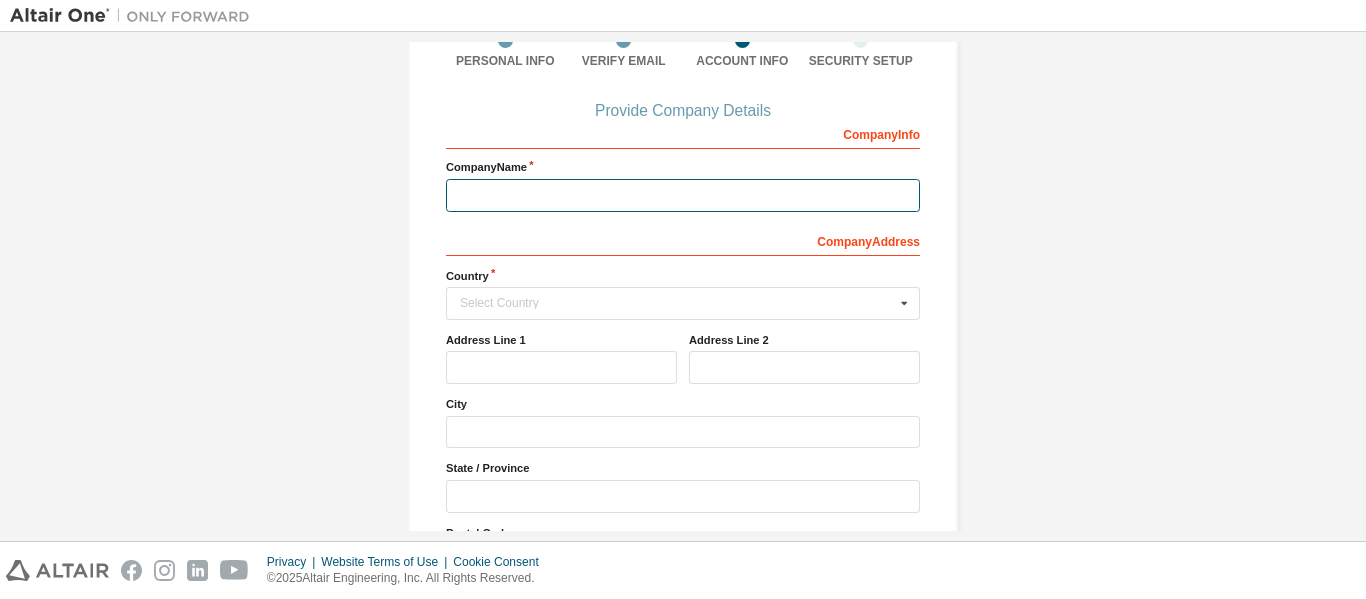 click at bounding box center [683, 195] 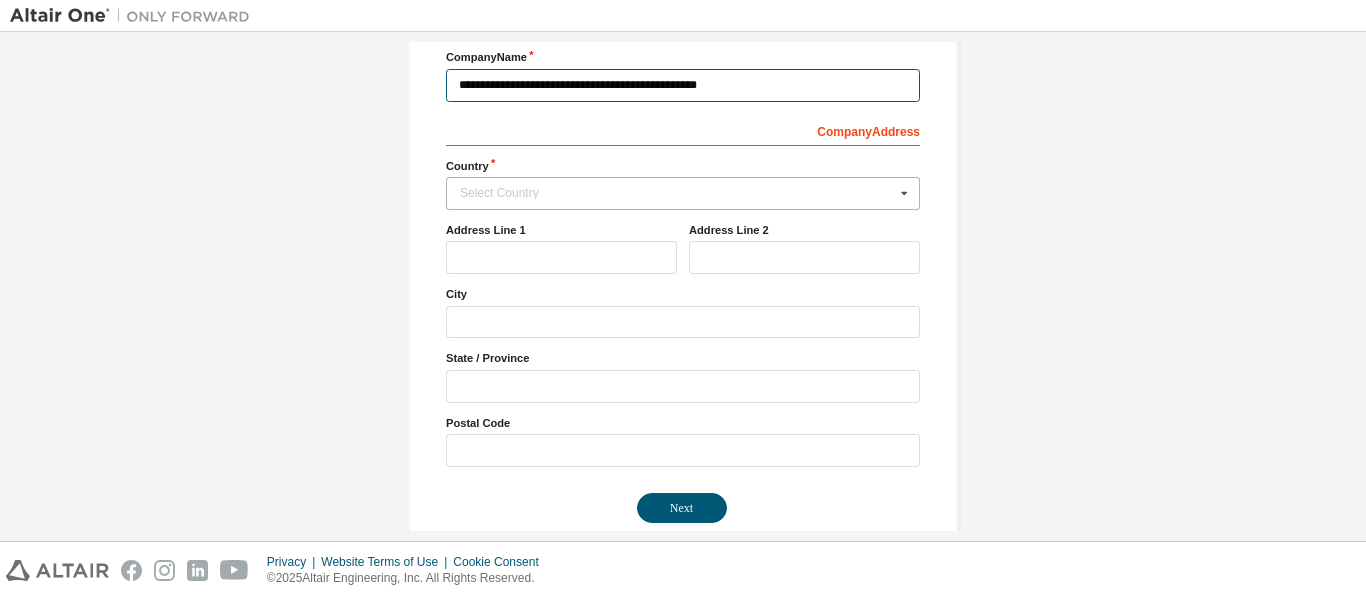 scroll, scrollTop: 315, scrollLeft: 0, axis: vertical 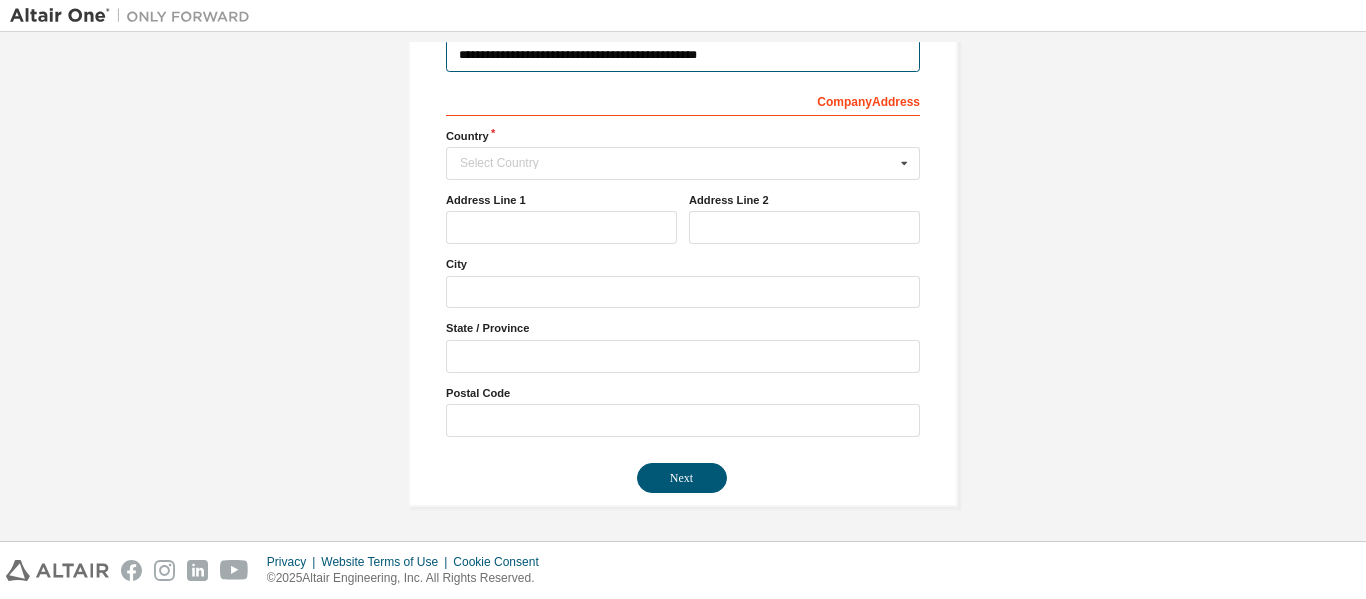 type on "**********" 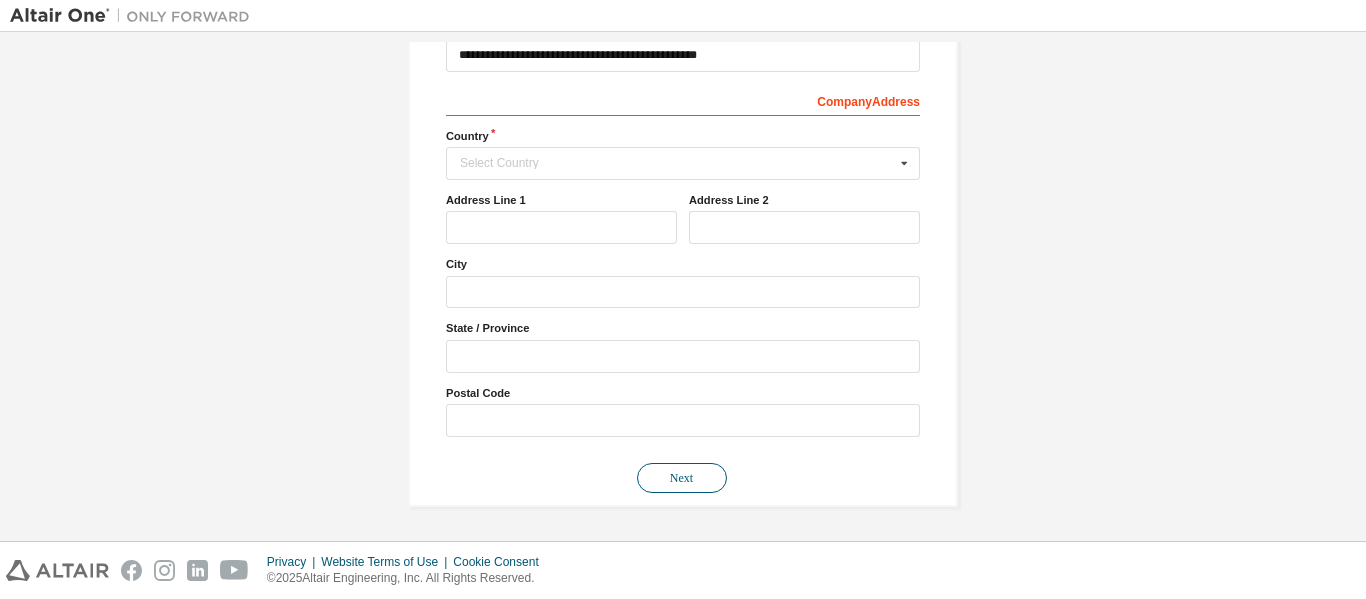 click on "Next" at bounding box center (682, 478) 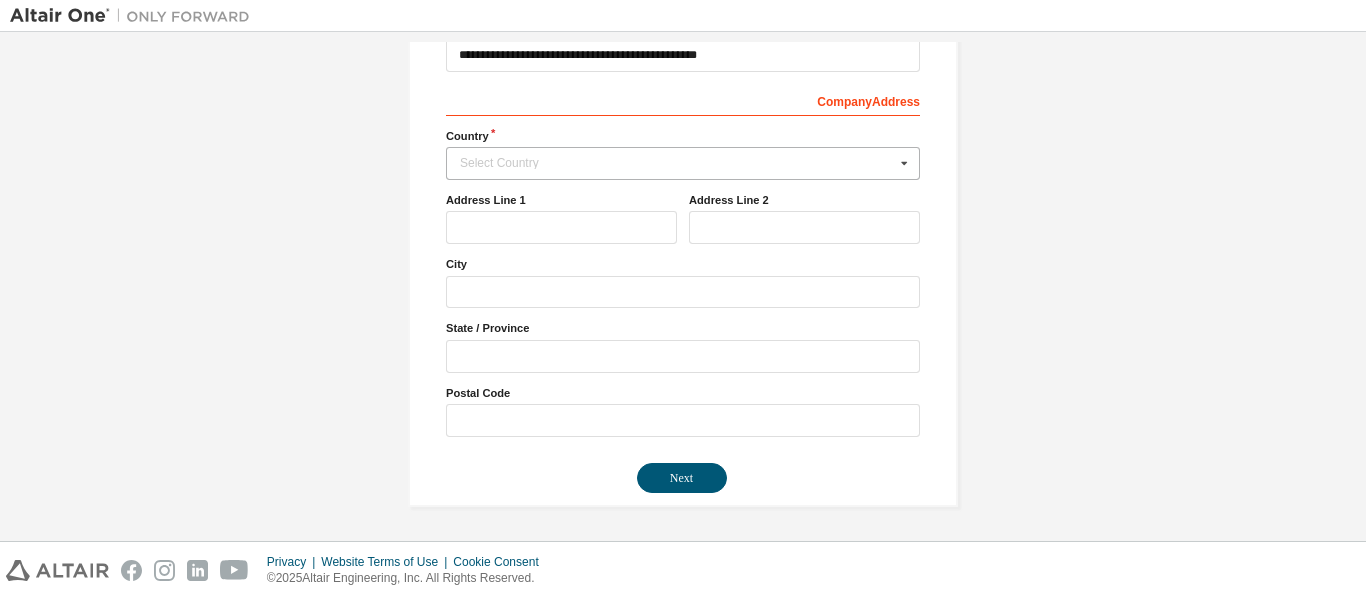 click on "Select Country" at bounding box center (677, 163) 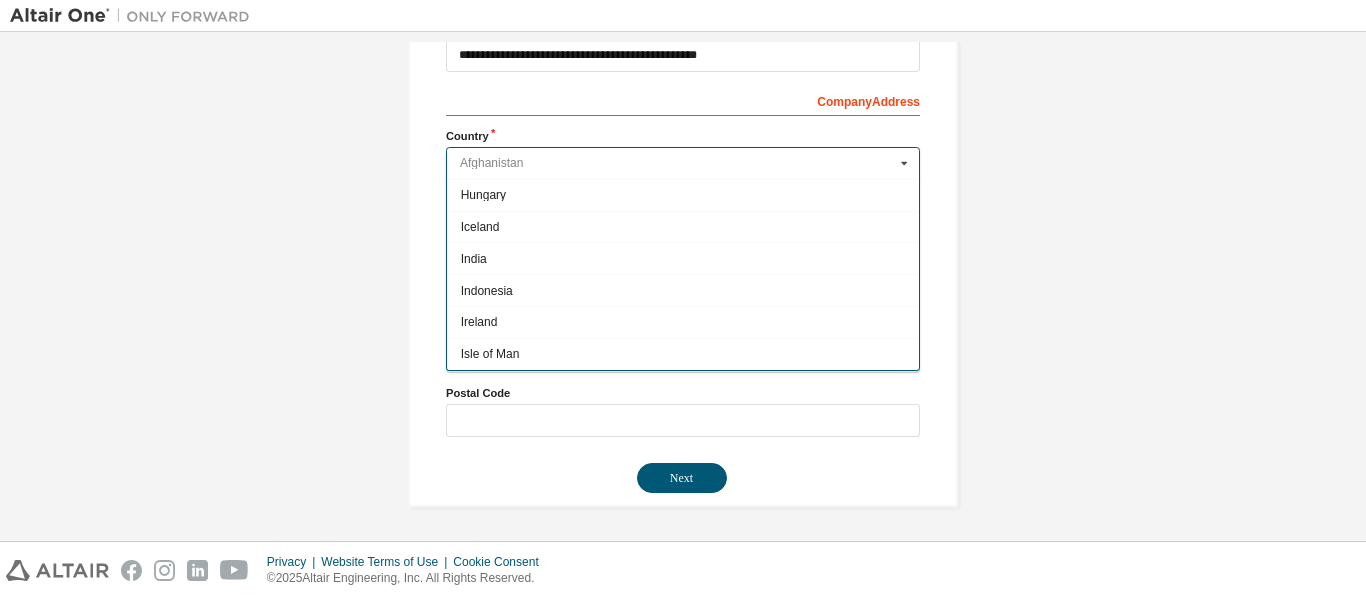 scroll, scrollTop: 3120, scrollLeft: 0, axis: vertical 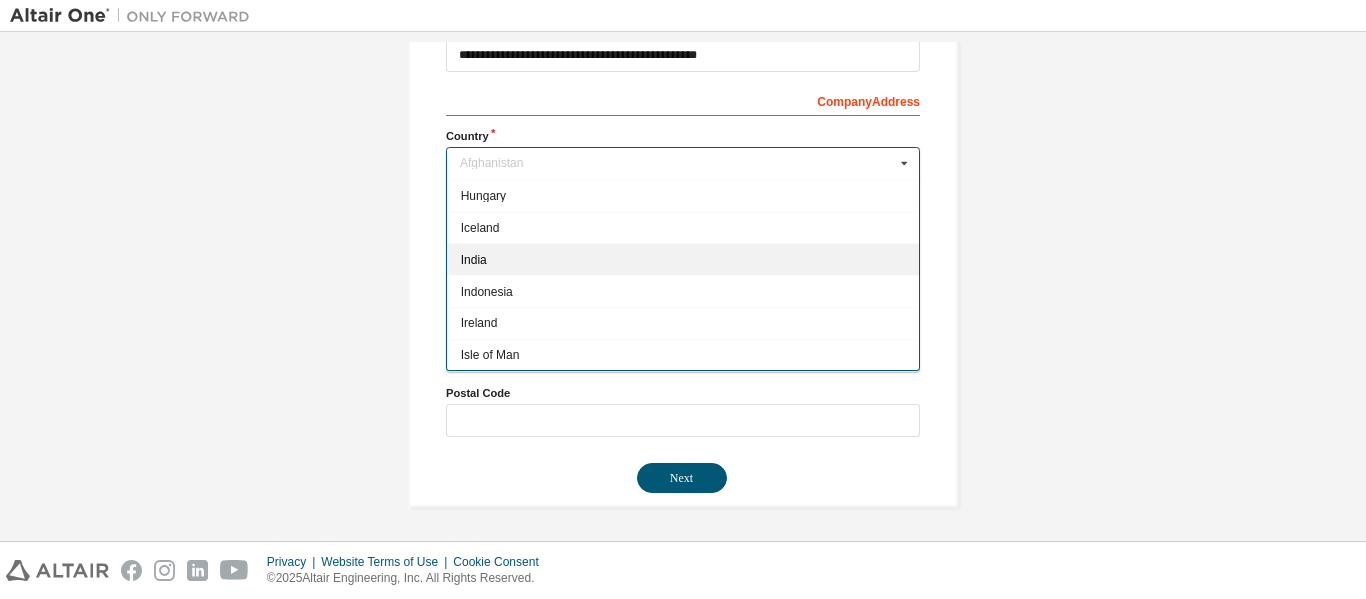 click on "India" at bounding box center [683, 259] 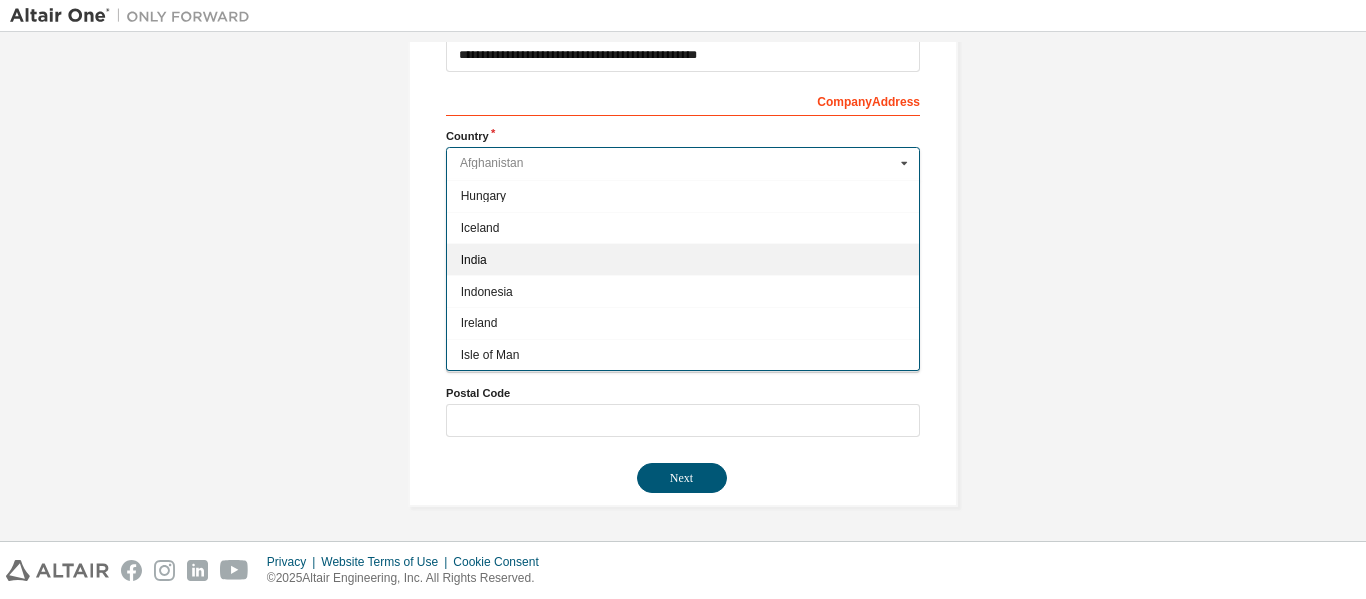 type on "***" 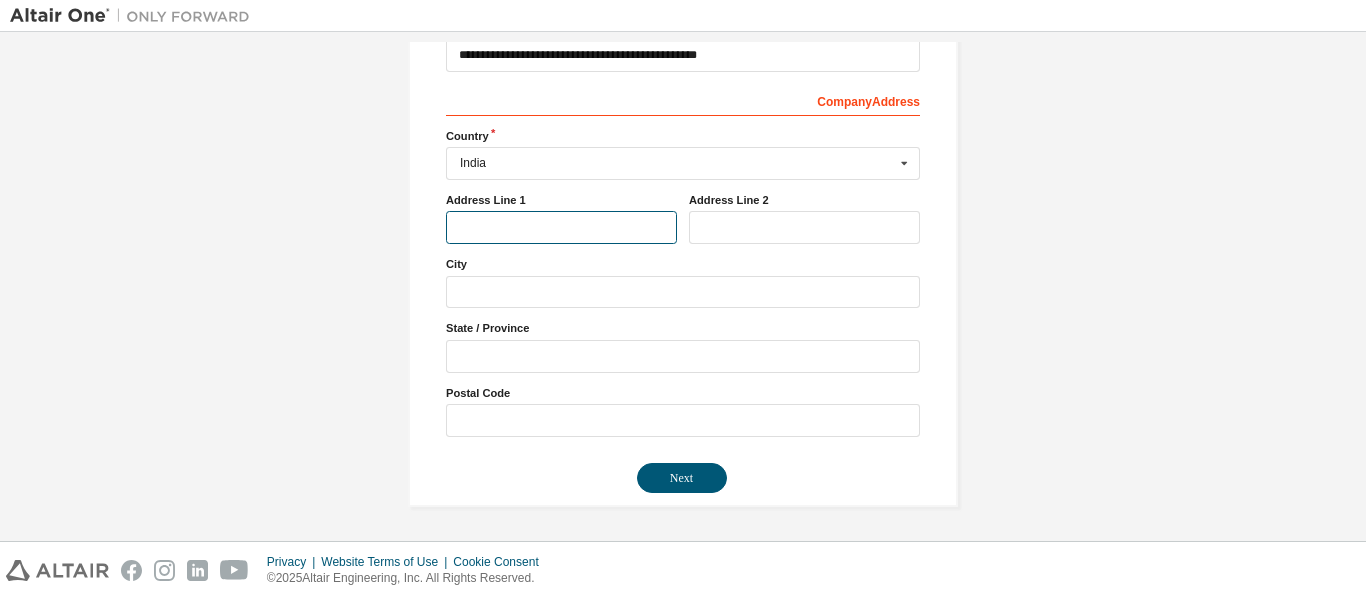 click at bounding box center (561, 227) 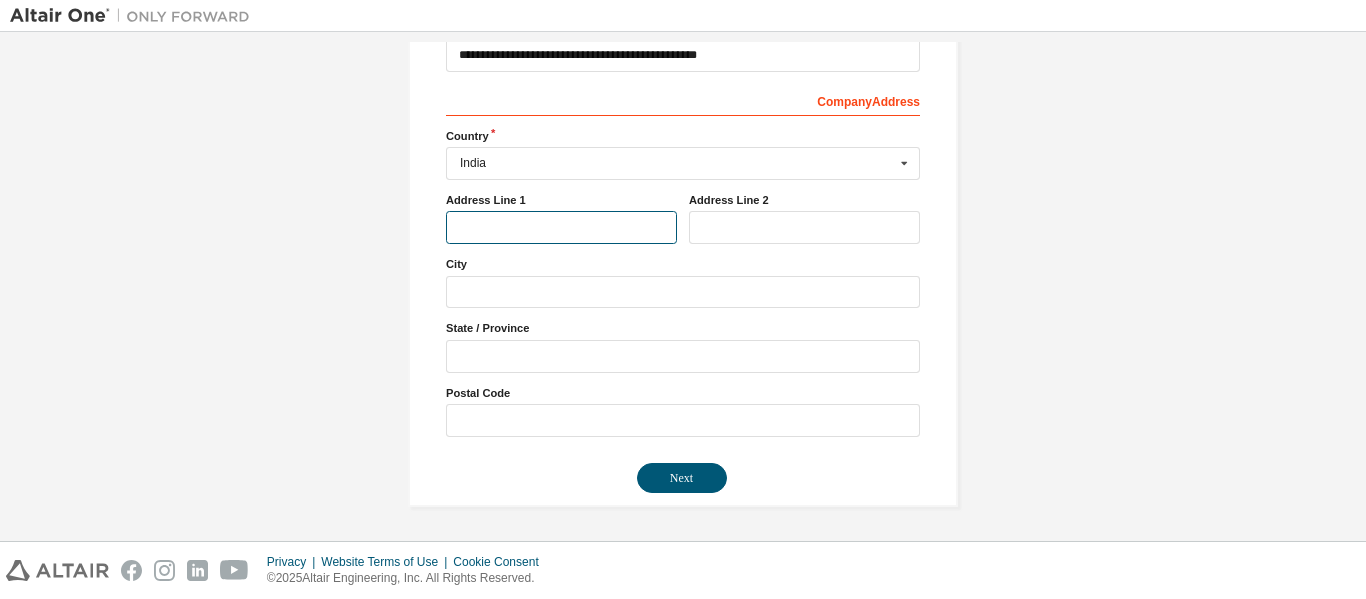 type on "**********" 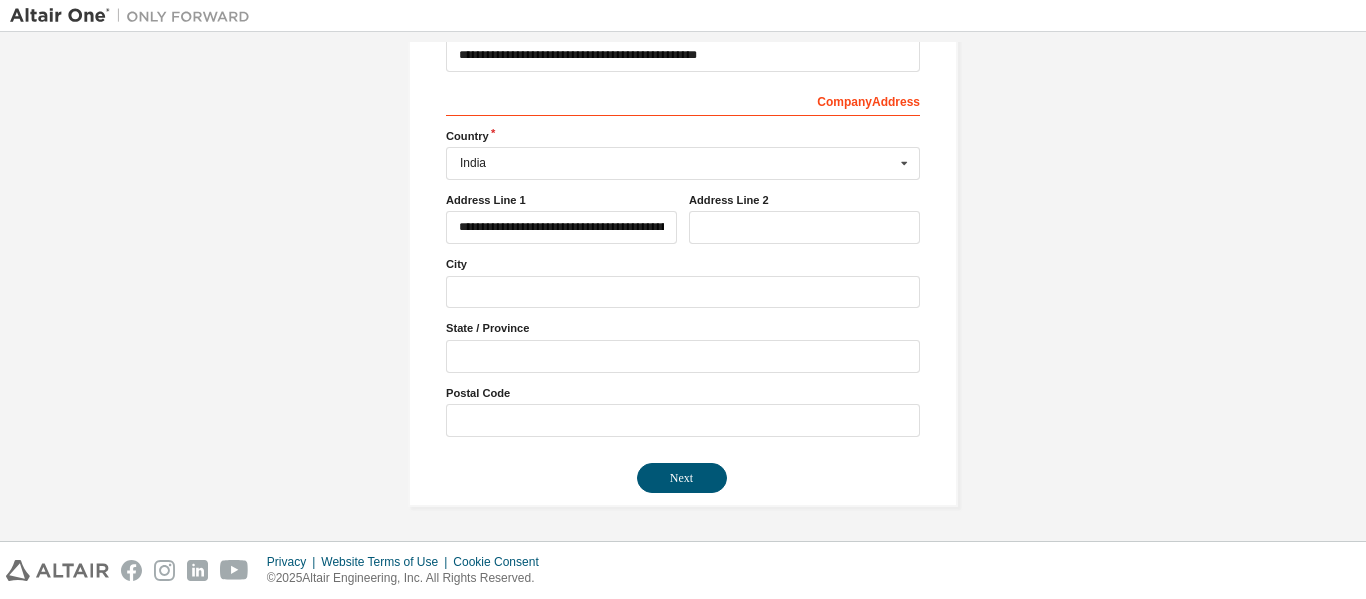 type on "***" 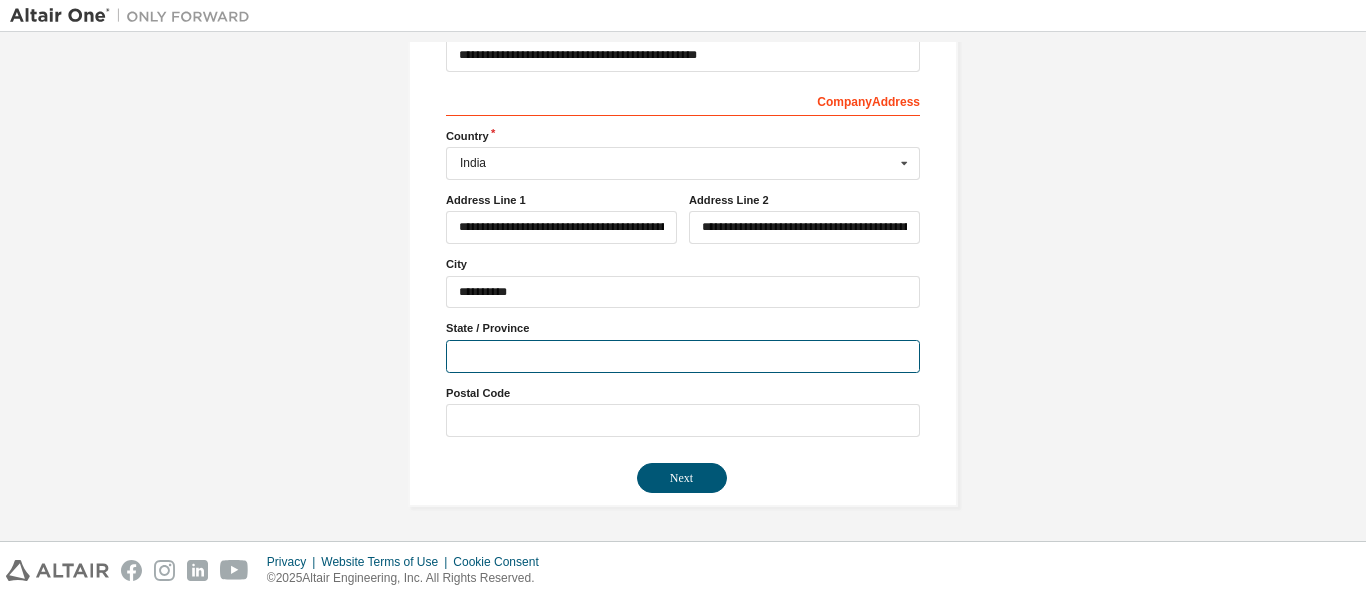 type on "**********" 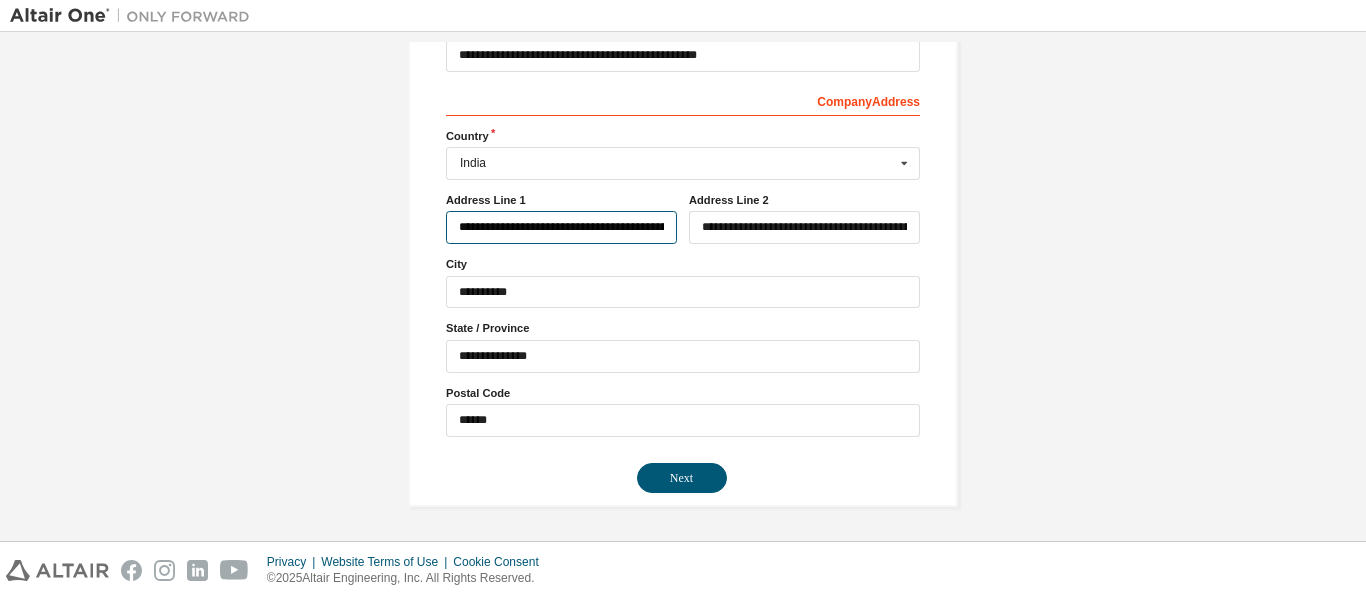 type on "***" 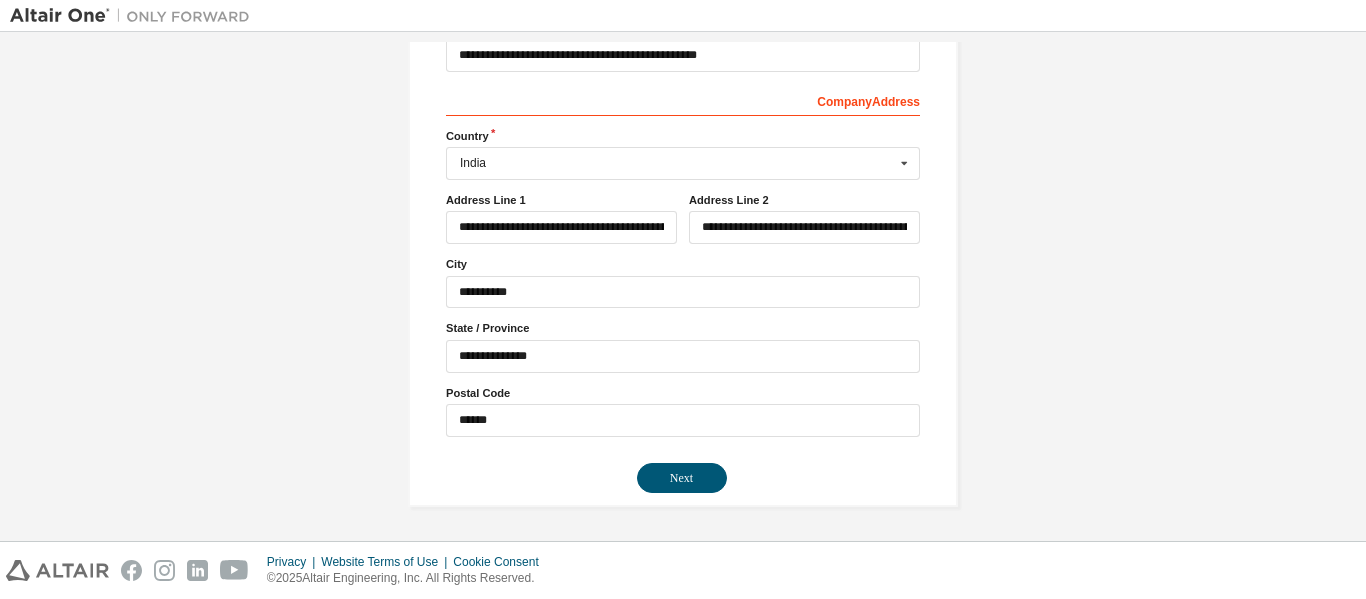 click on "**********" at bounding box center [683, 129] 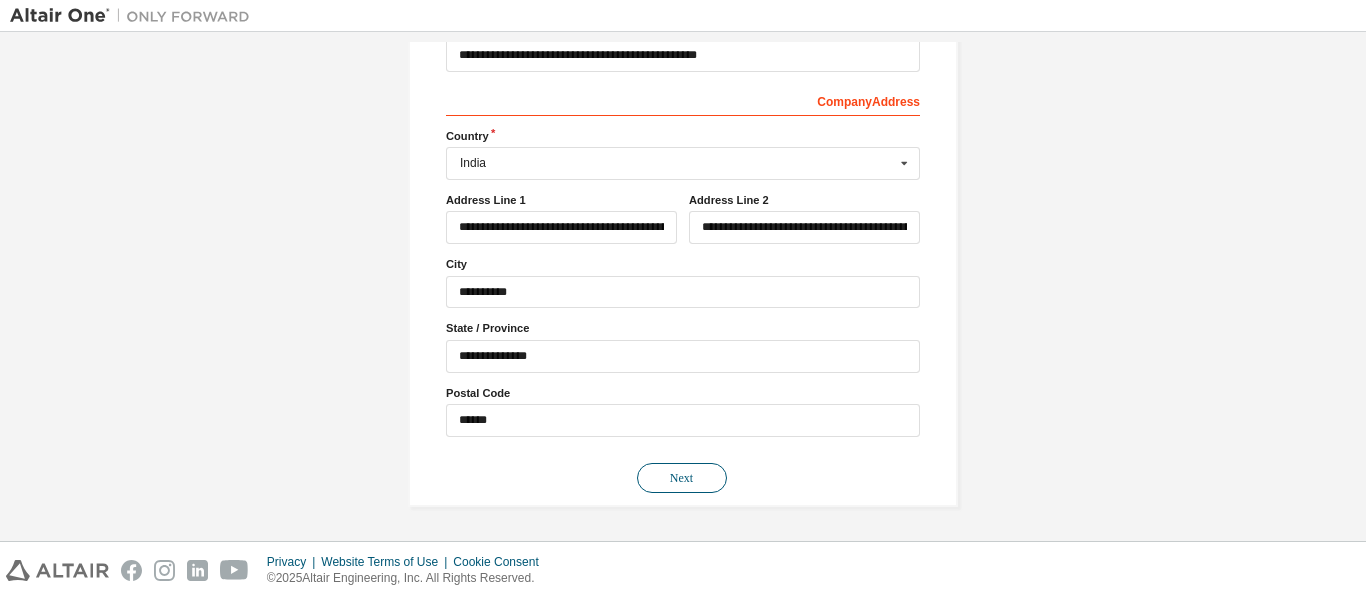 click on "Next" at bounding box center (682, 478) 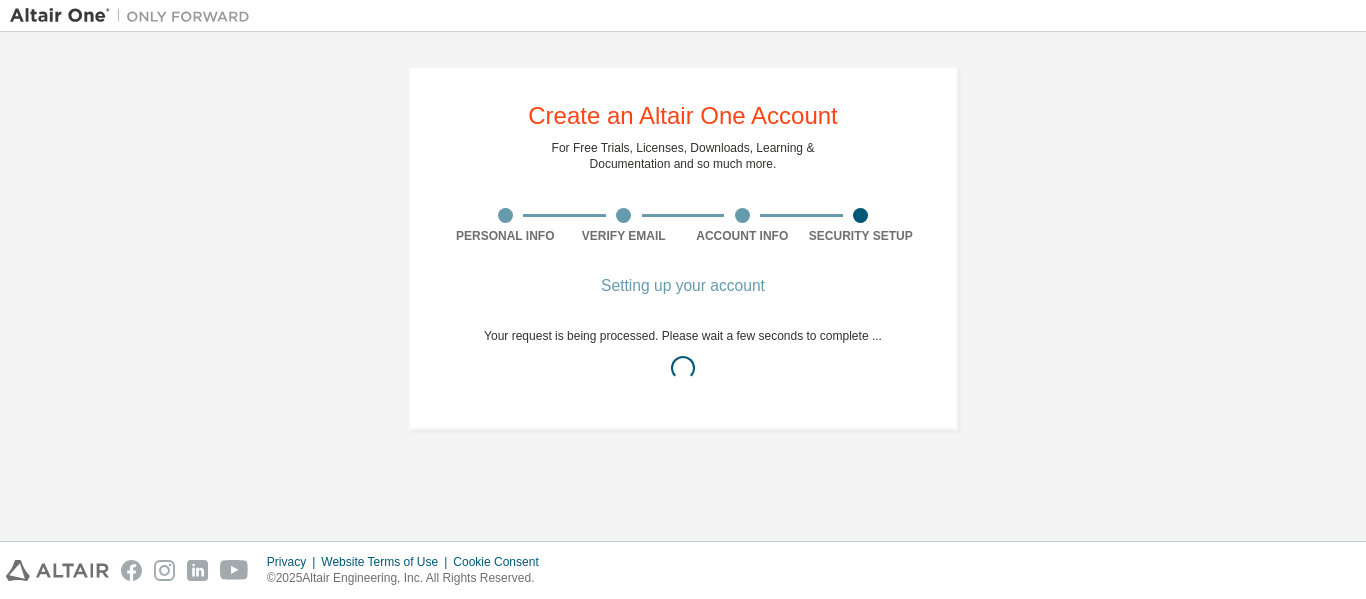 scroll, scrollTop: 0, scrollLeft: 0, axis: both 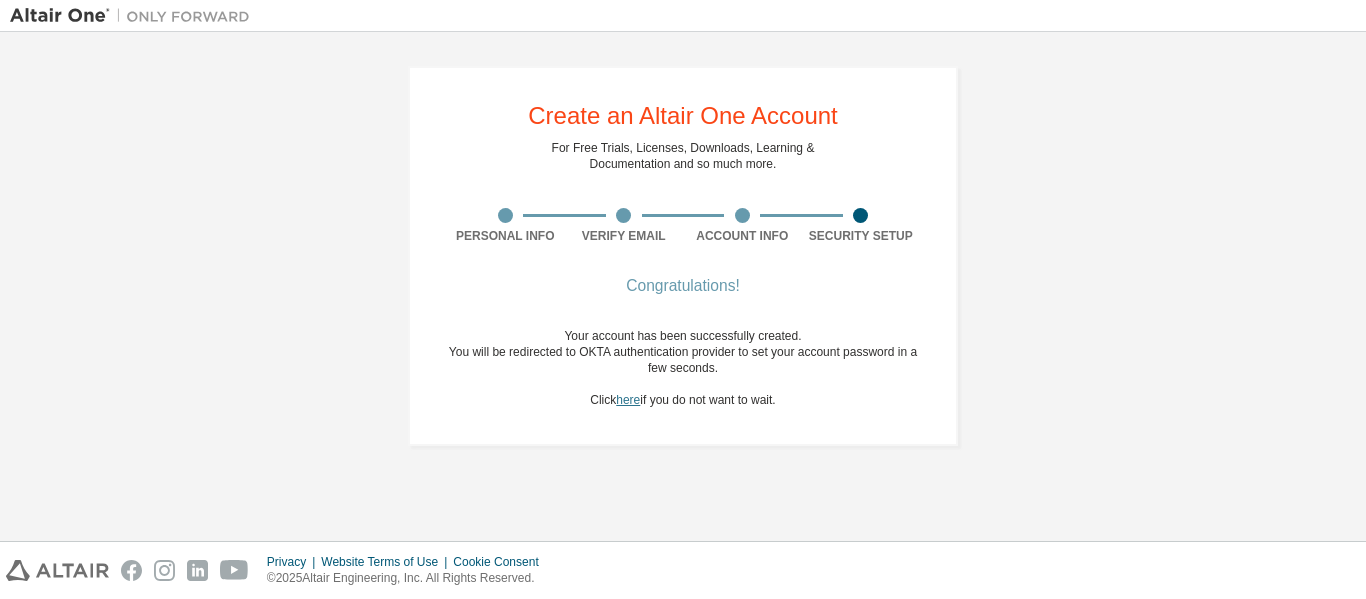 click on "here" at bounding box center [628, 400] 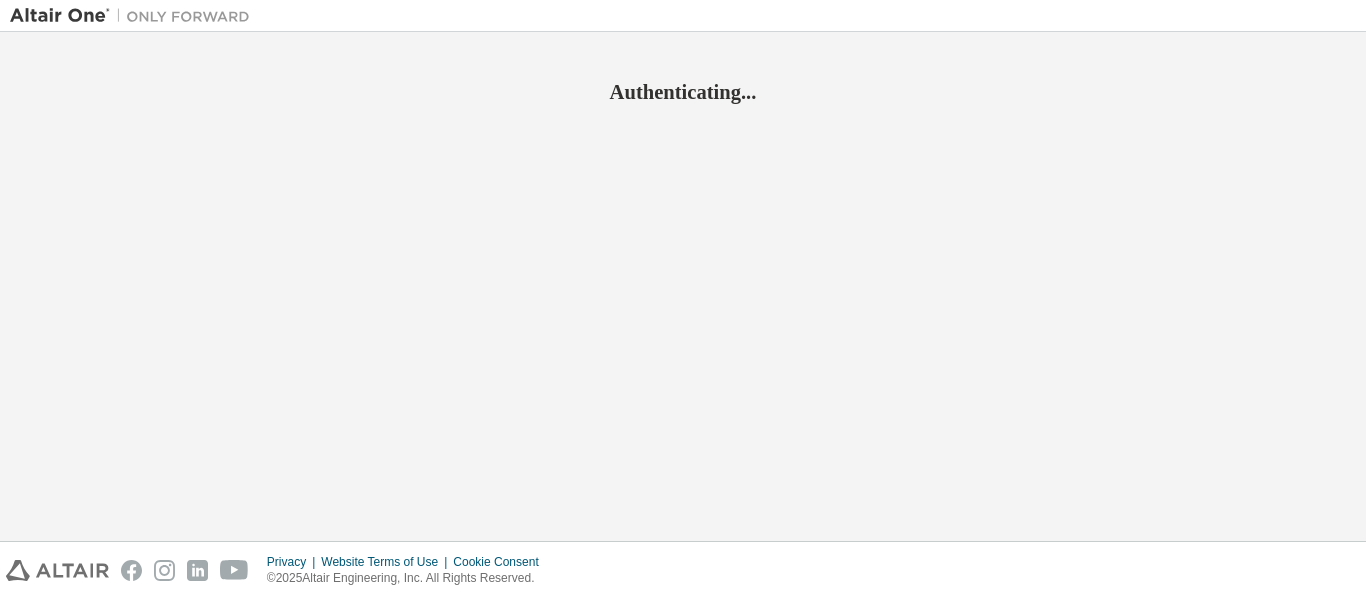 scroll, scrollTop: 0, scrollLeft: 0, axis: both 